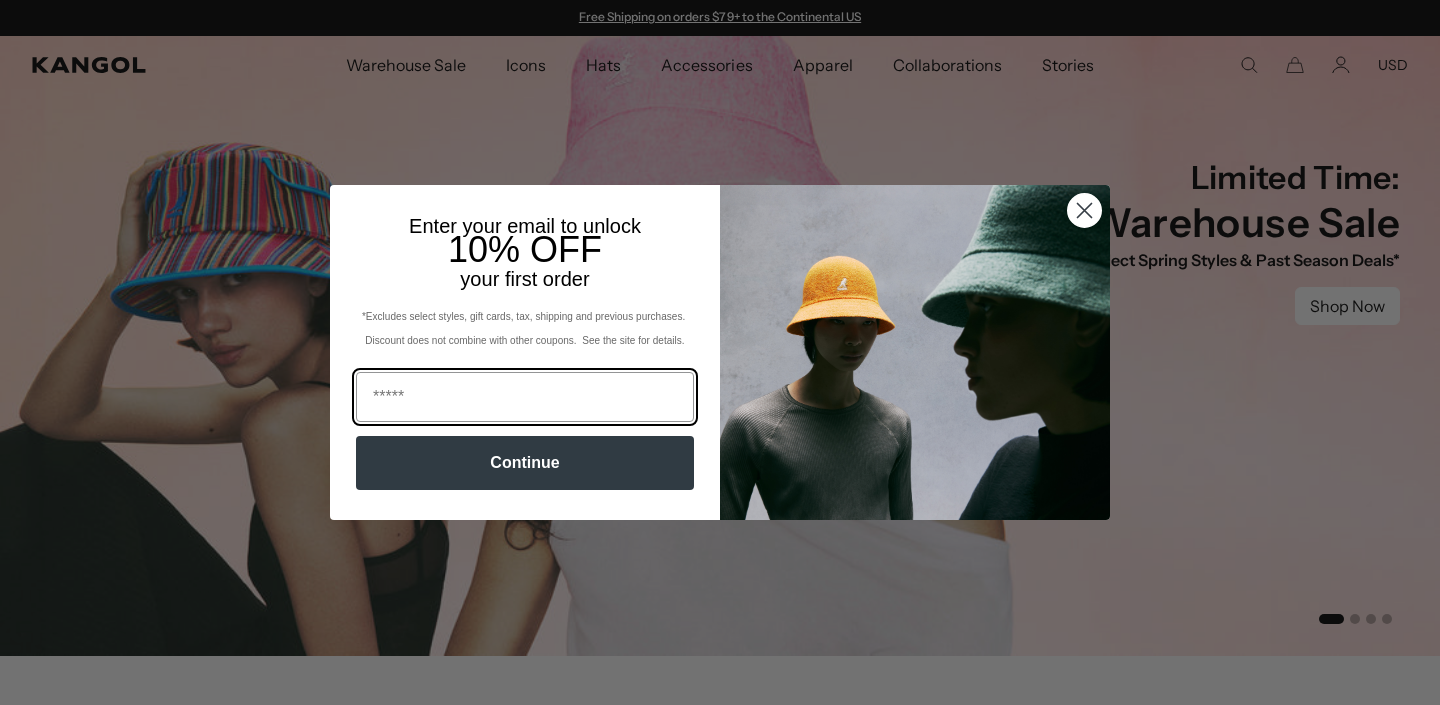 scroll, scrollTop: 0, scrollLeft: 0, axis: both 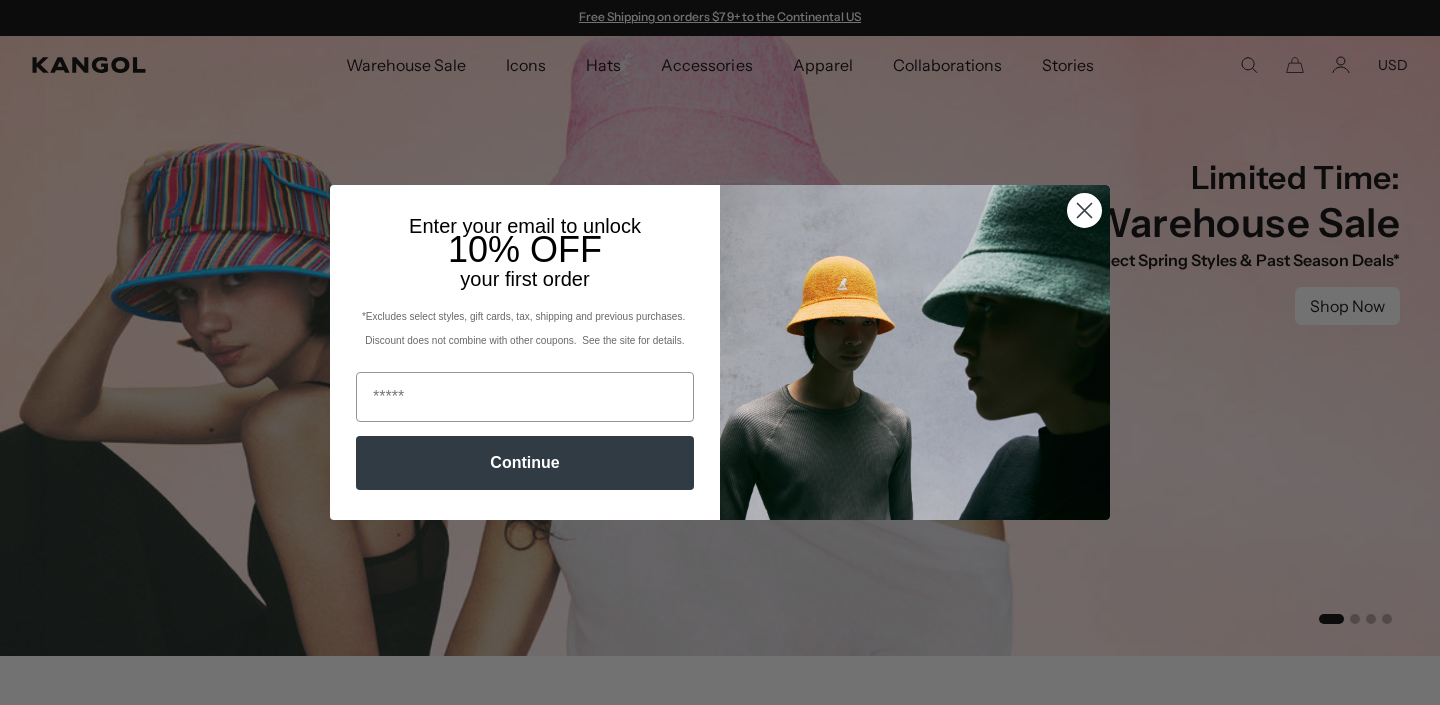 click 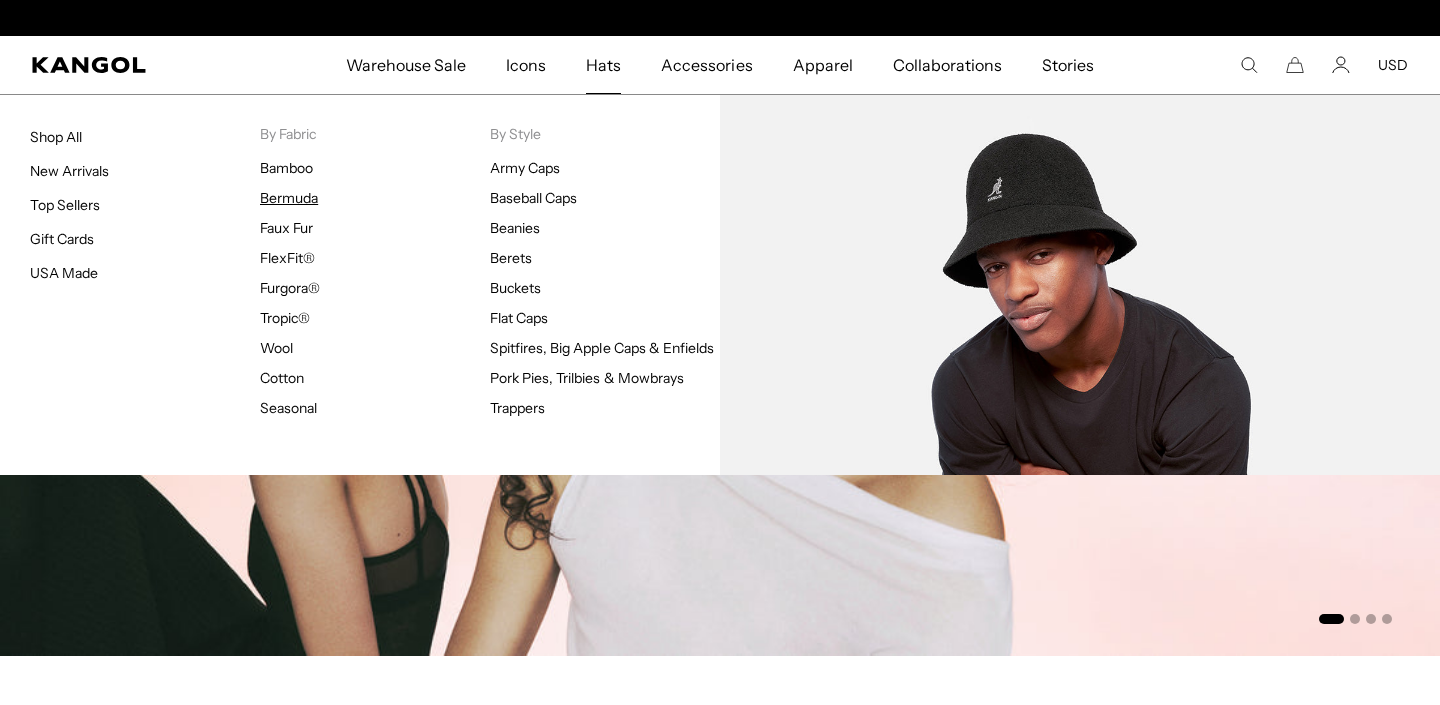 scroll, scrollTop: 0, scrollLeft: 0, axis: both 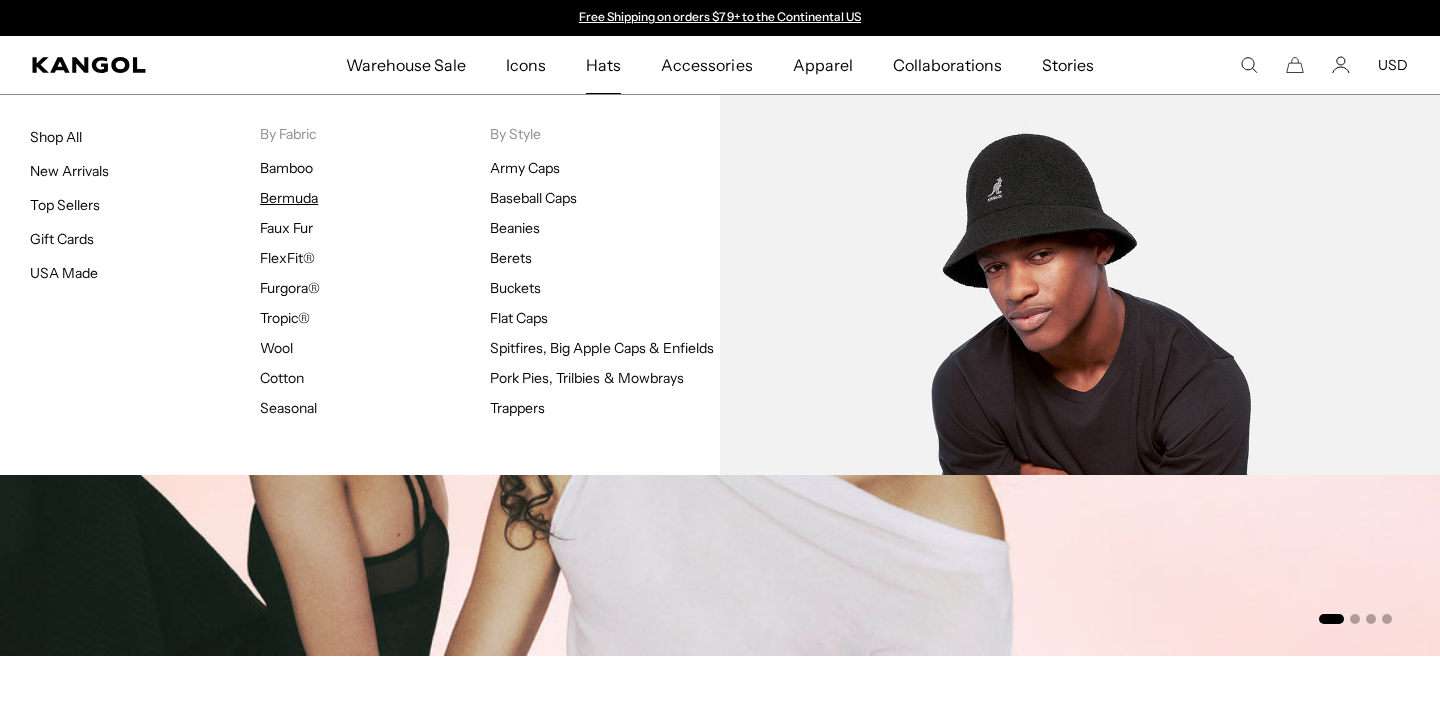 click on "Bermuda" at bounding box center (289, 198) 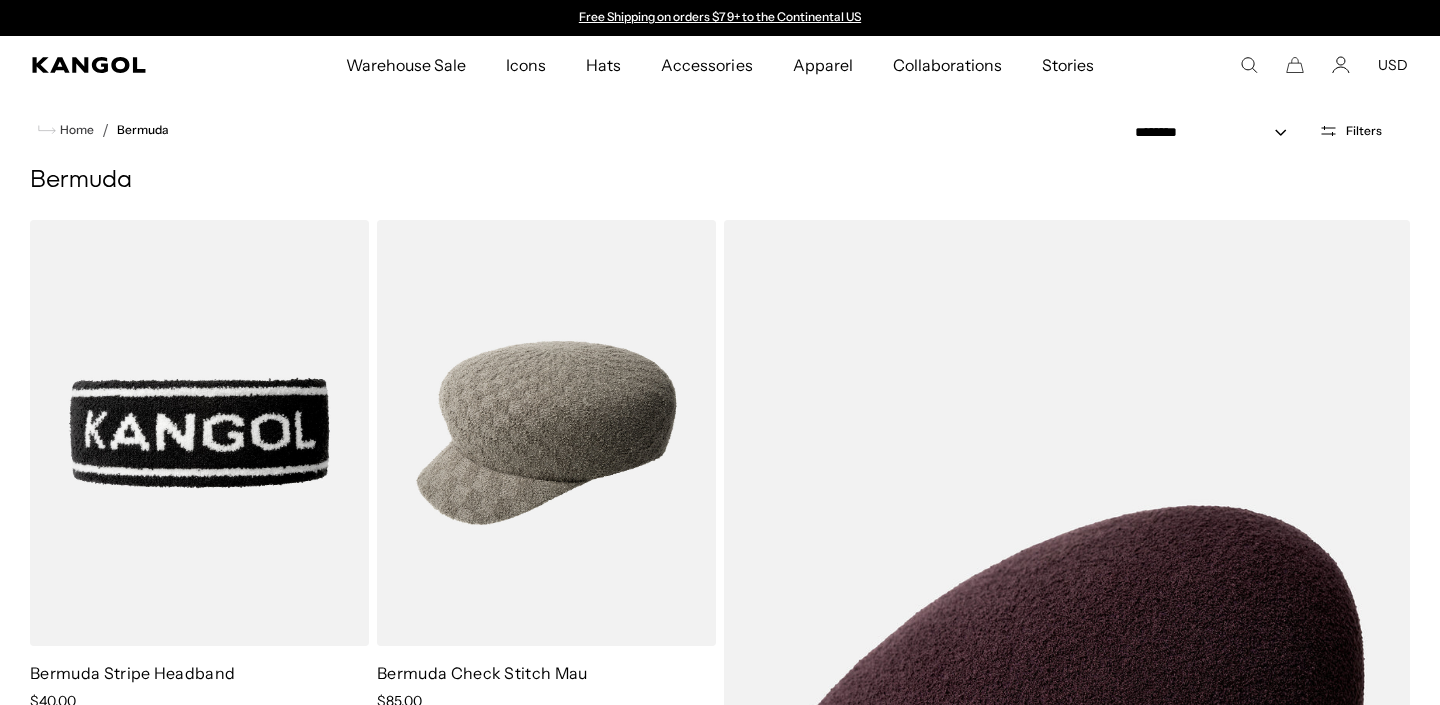 scroll, scrollTop: 0, scrollLeft: 0, axis: both 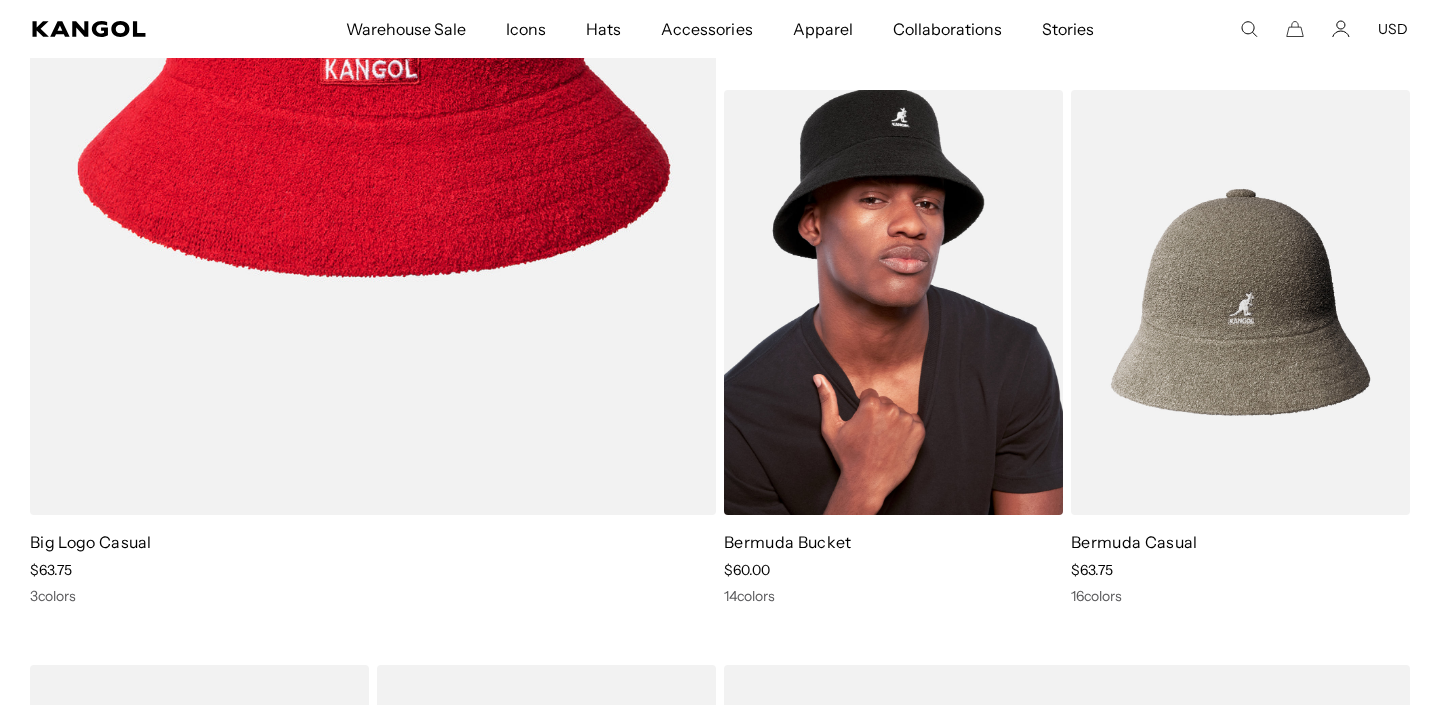 click at bounding box center (893, 303) 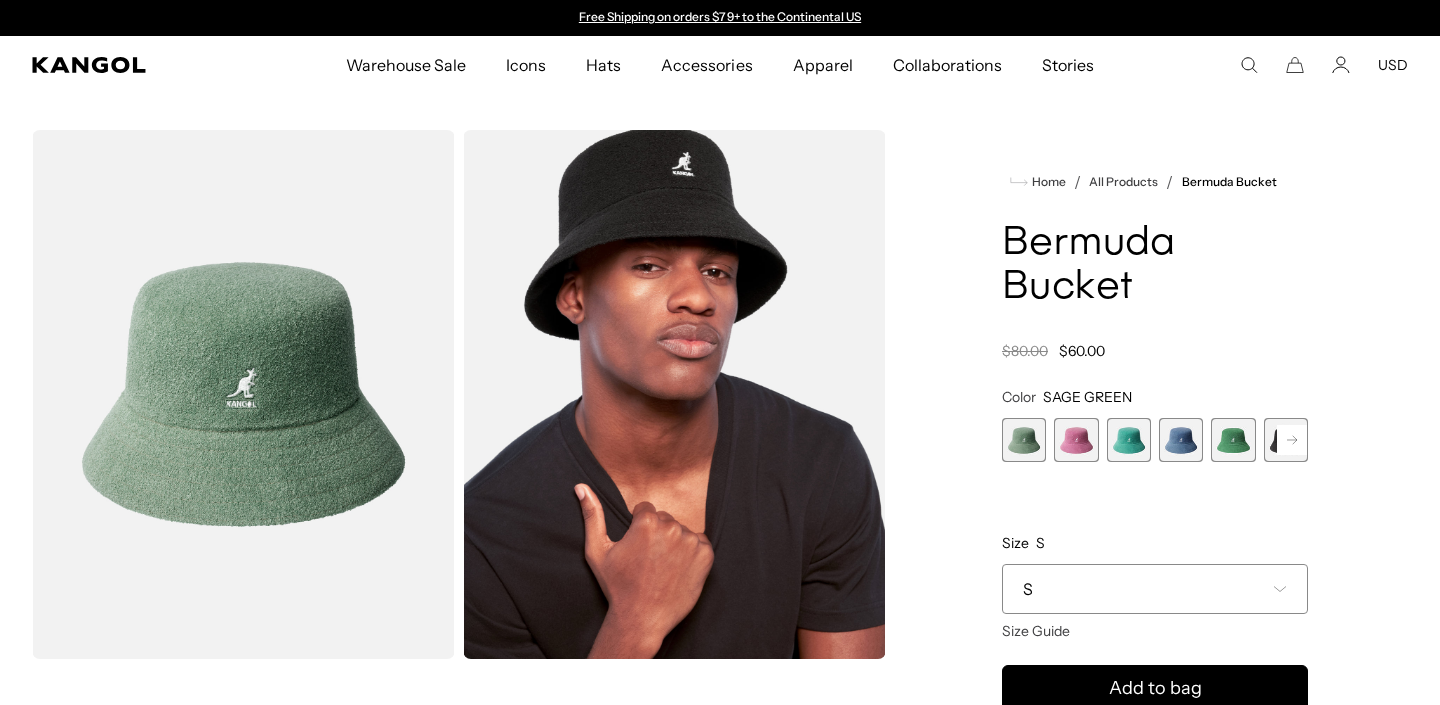 scroll, scrollTop: 0, scrollLeft: 0, axis: both 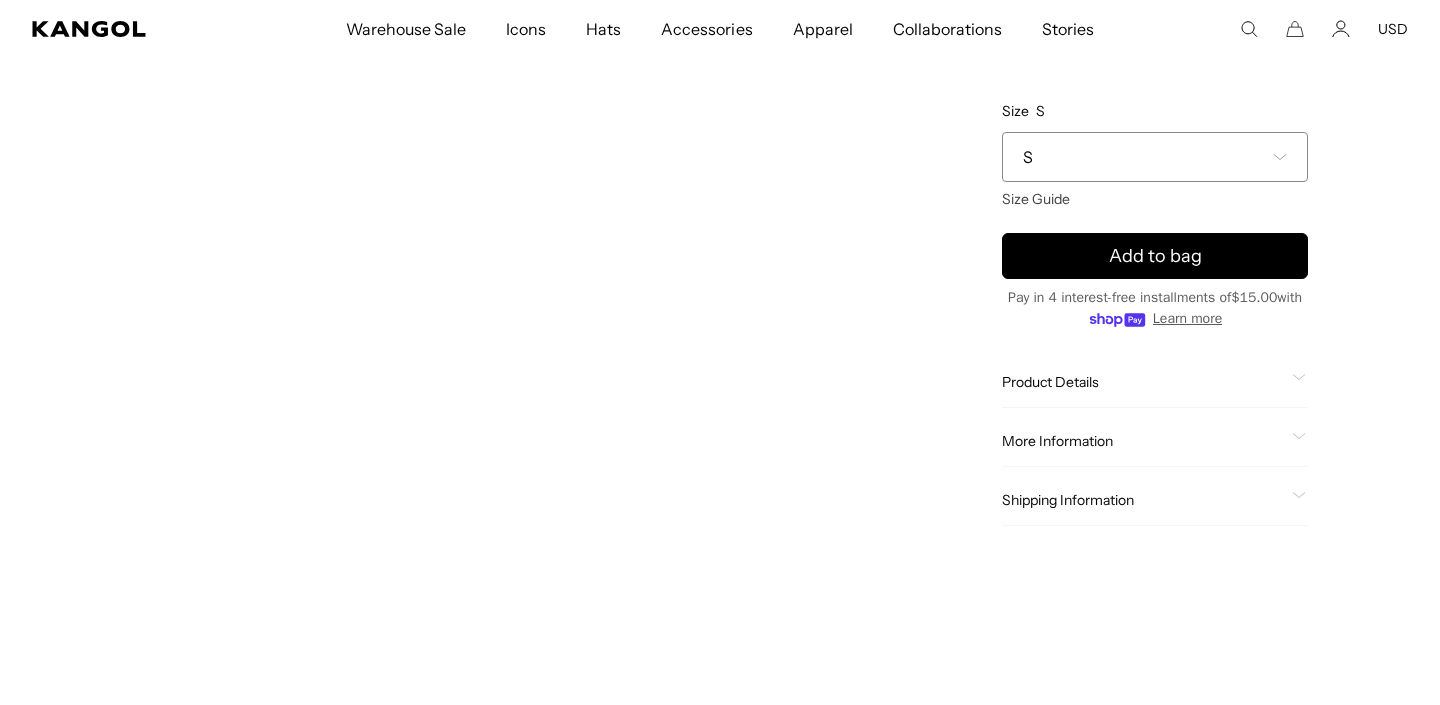 click on "Product Details" 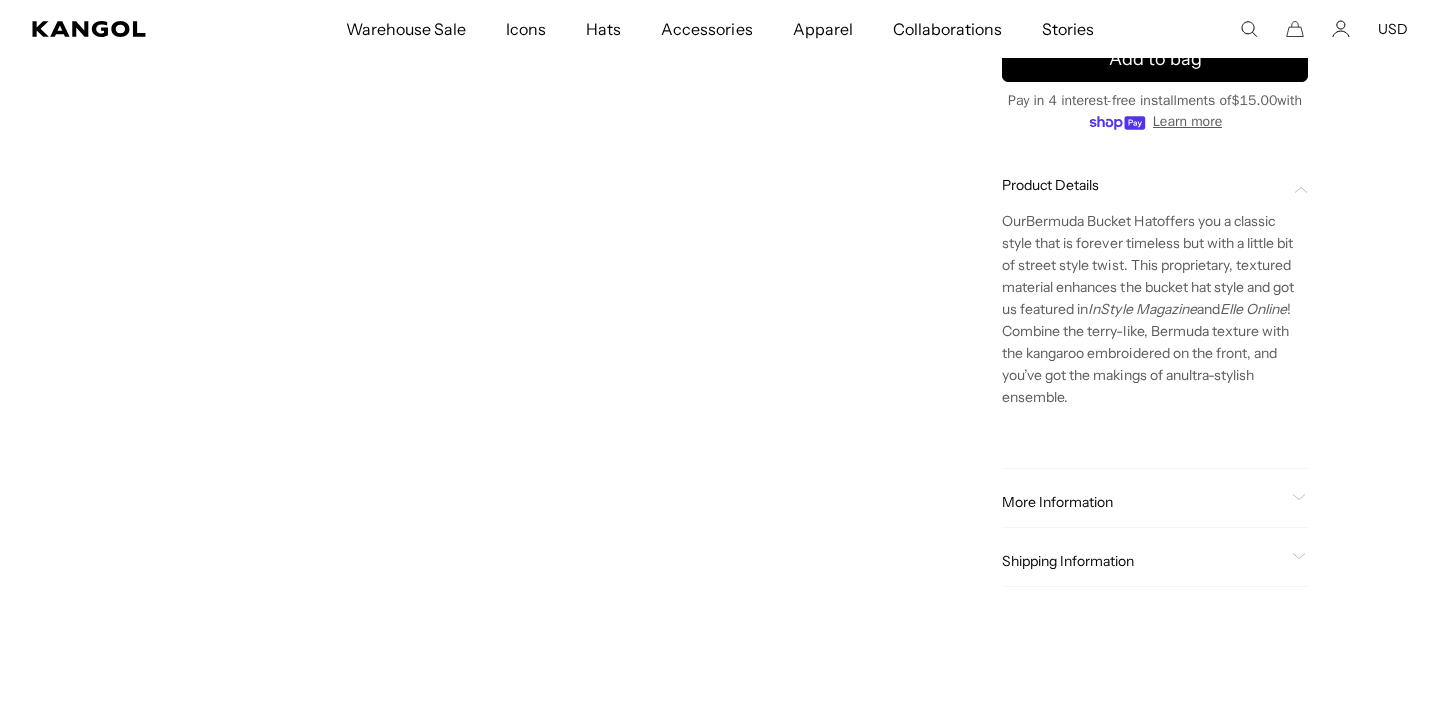 scroll, scrollTop: 0, scrollLeft: 0, axis: both 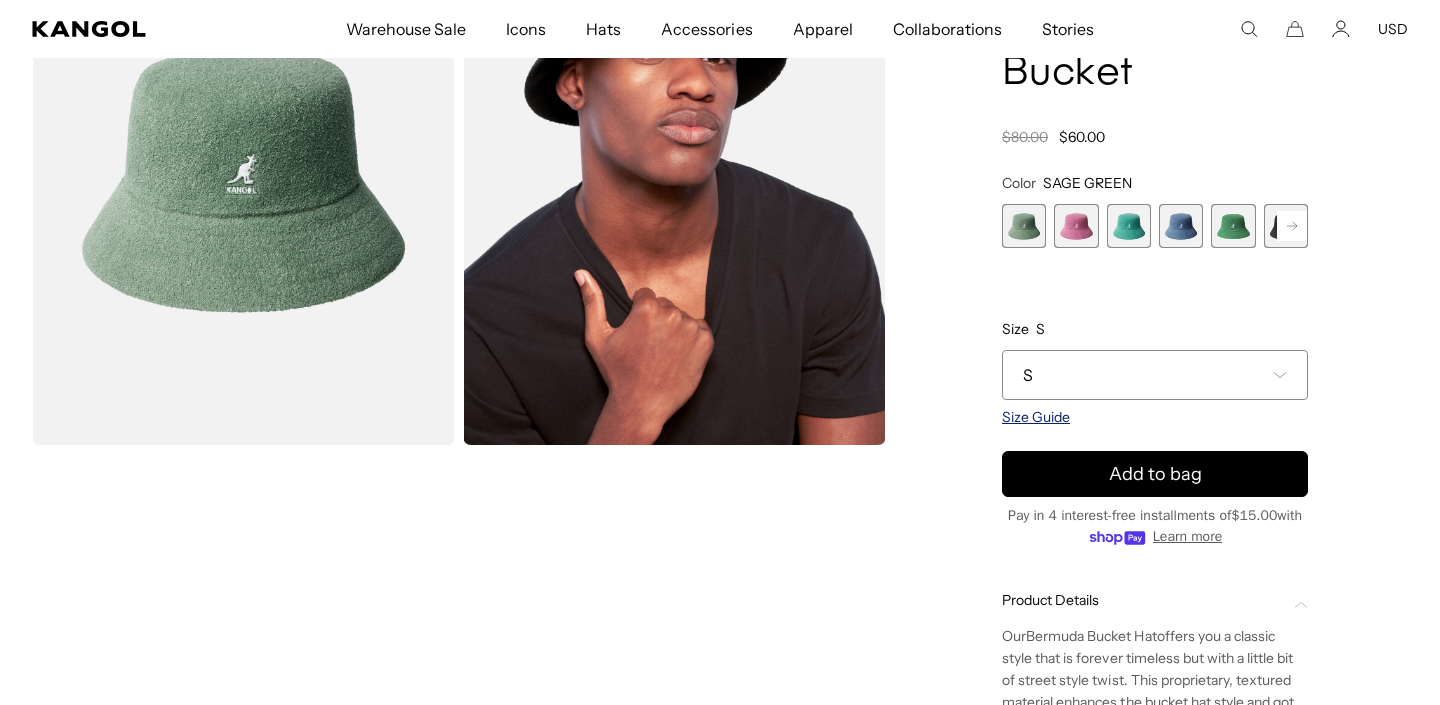 click on "Size Guide" at bounding box center [1036, 417] 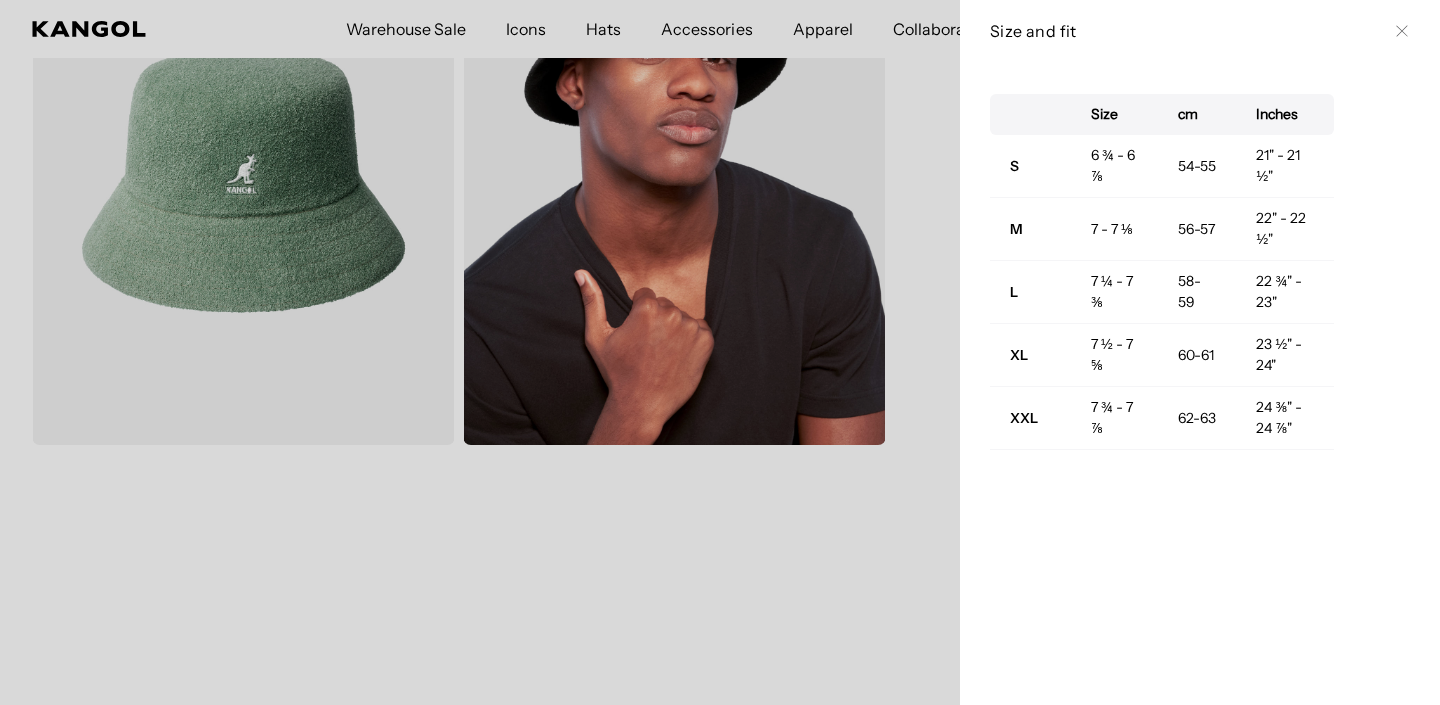 scroll, scrollTop: 0, scrollLeft: 412, axis: horizontal 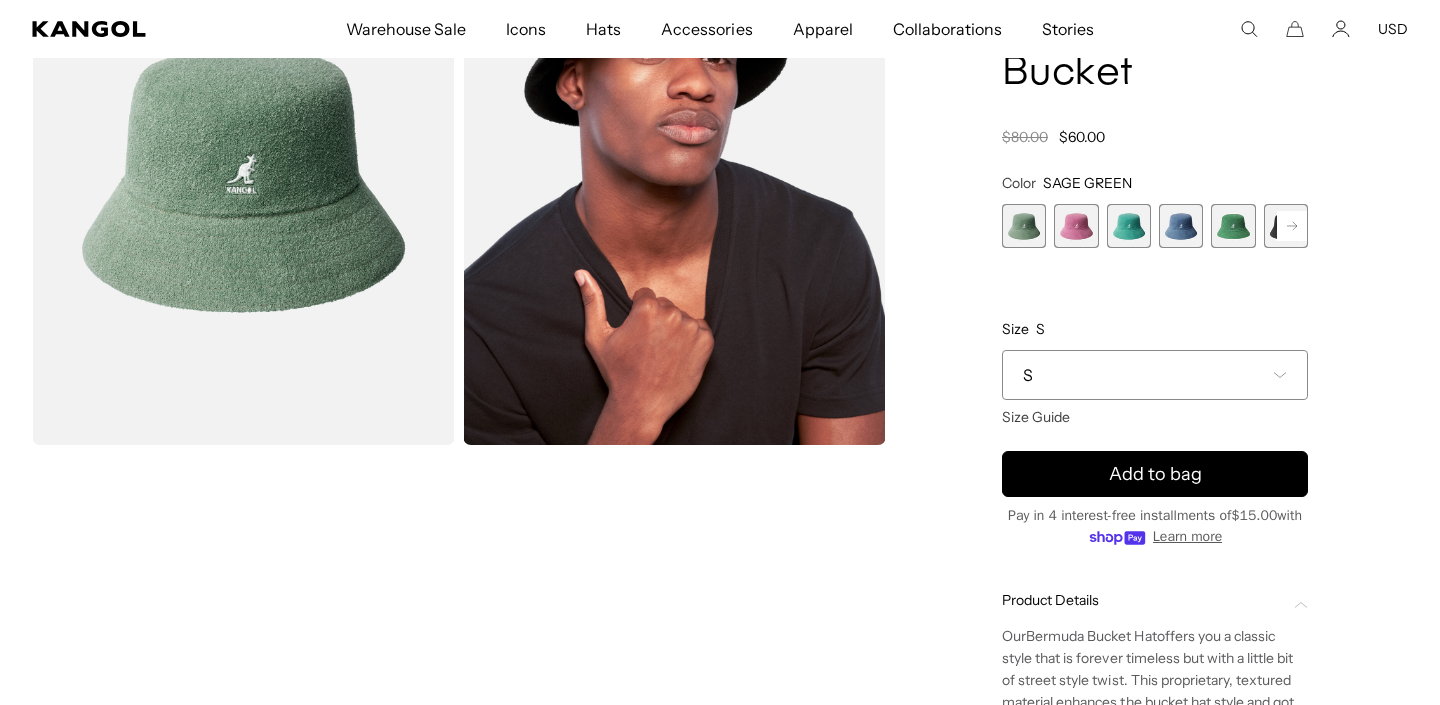 click on "S" at bounding box center [1155, 375] 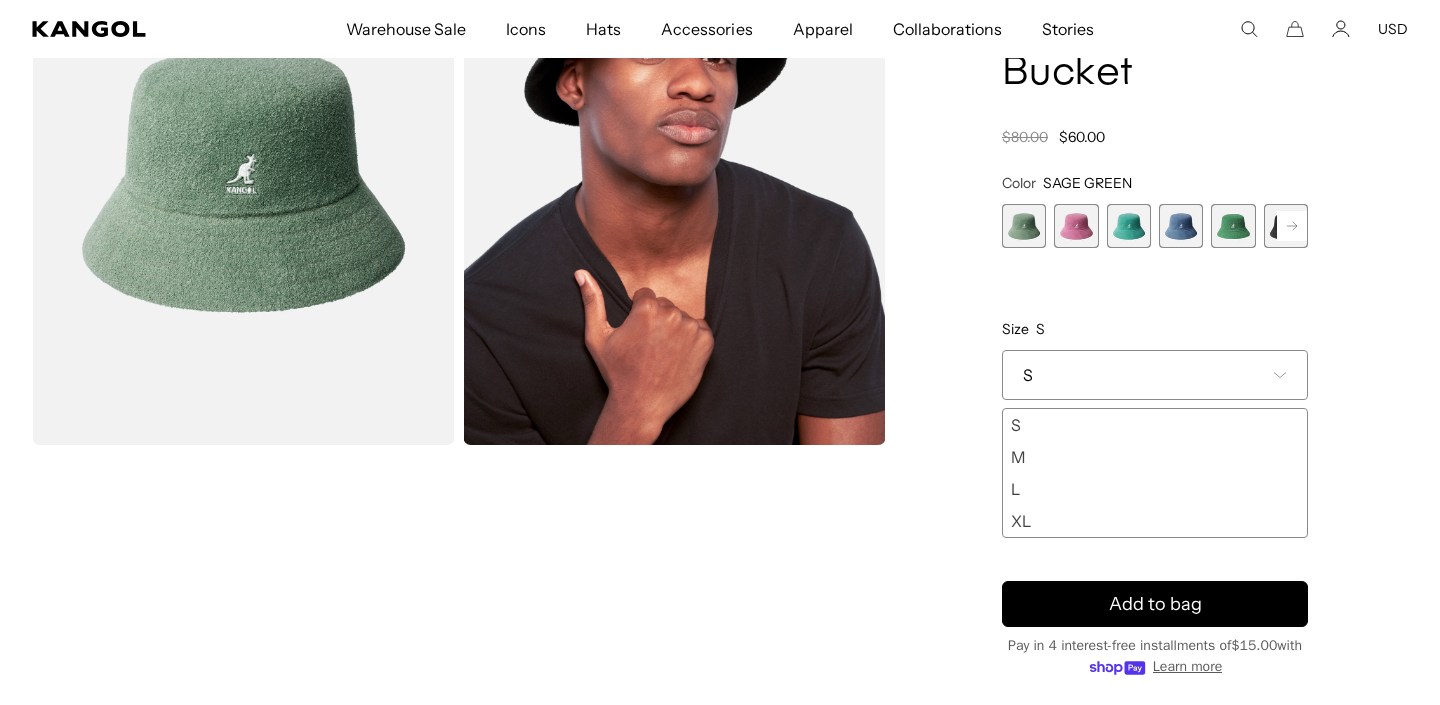 scroll, scrollTop: 0, scrollLeft: 0, axis: both 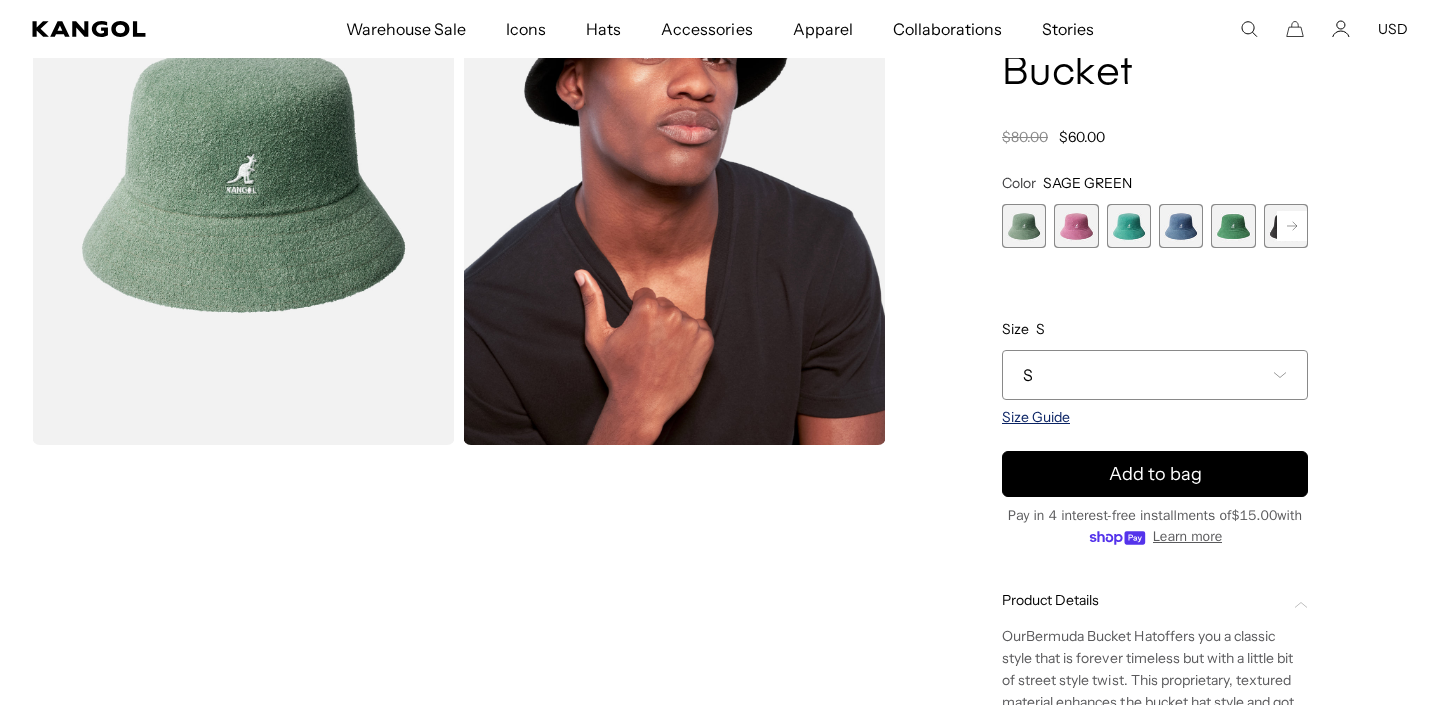 click on "Size Guide" at bounding box center [1036, 417] 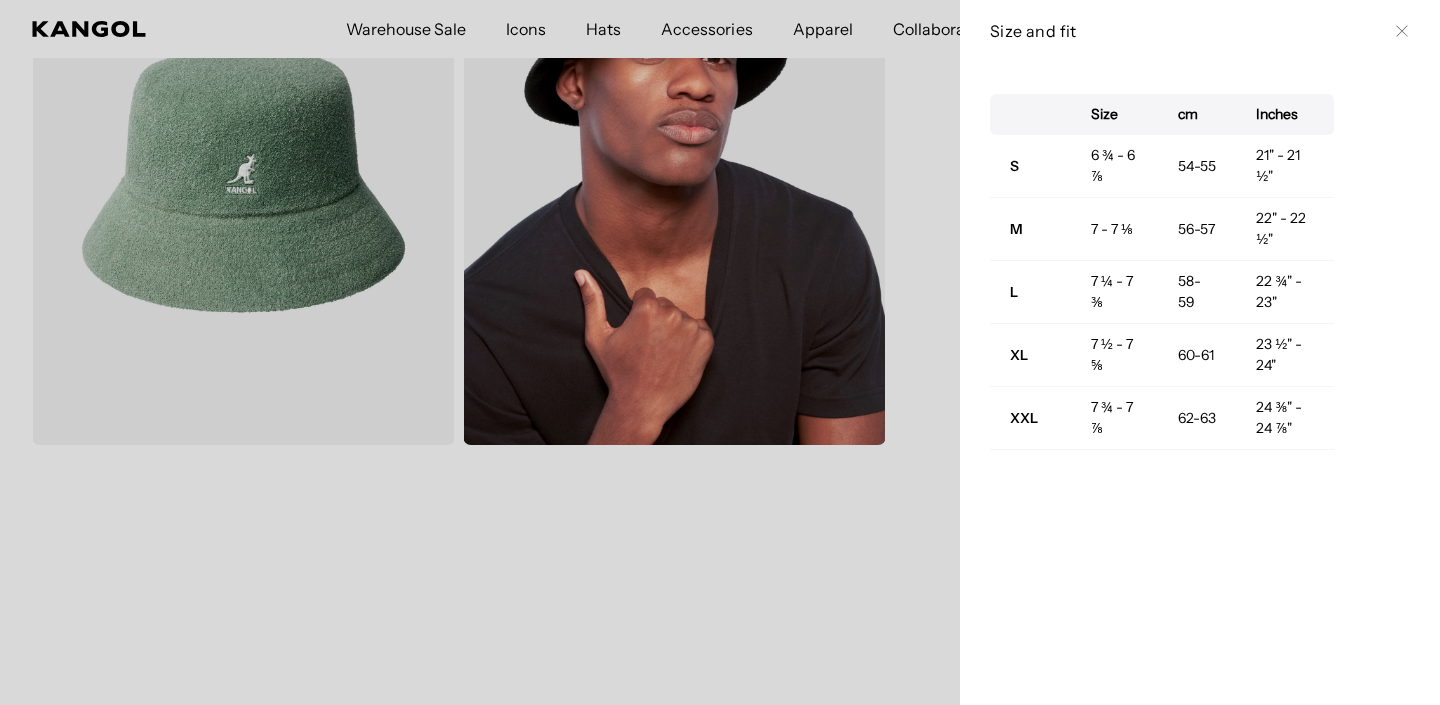 scroll, scrollTop: 0, scrollLeft: 412, axis: horizontal 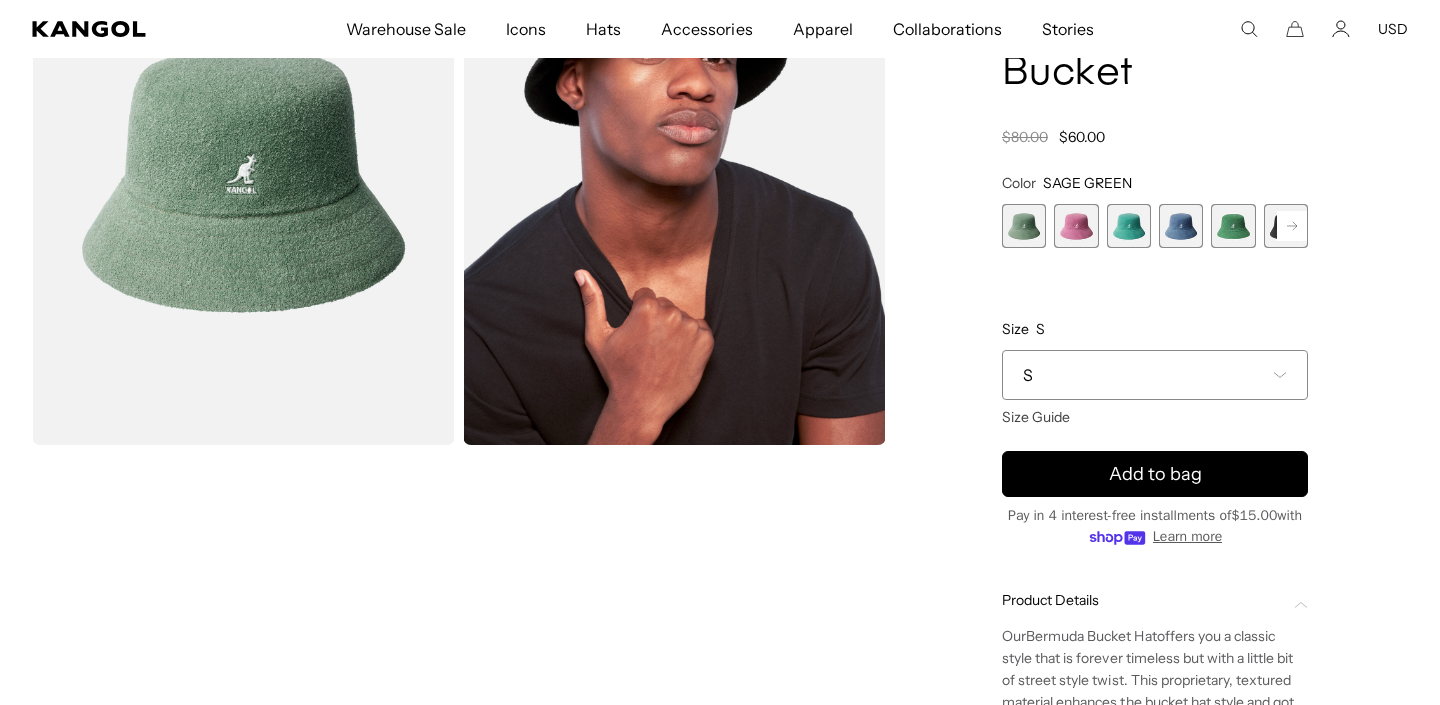 click on "S" at bounding box center [1155, 375] 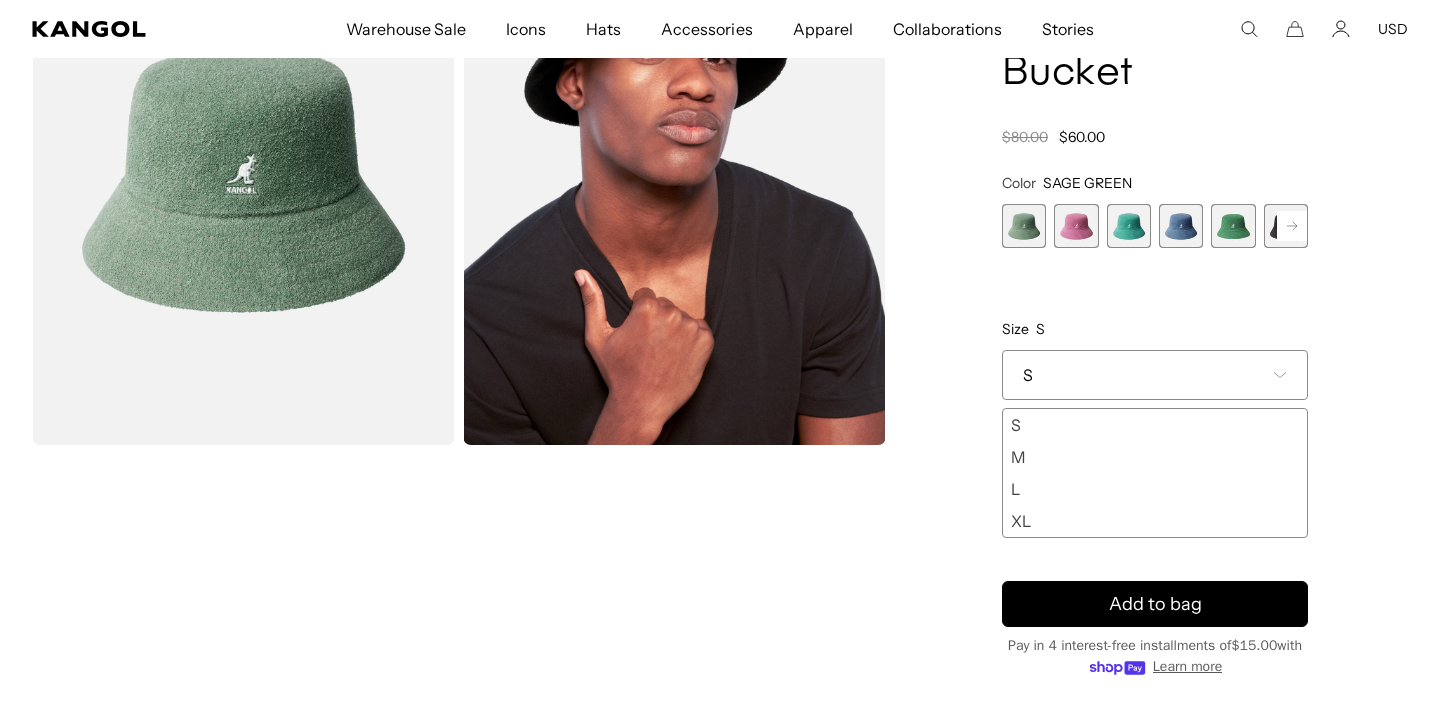 click on "XL" at bounding box center (1155, 521) 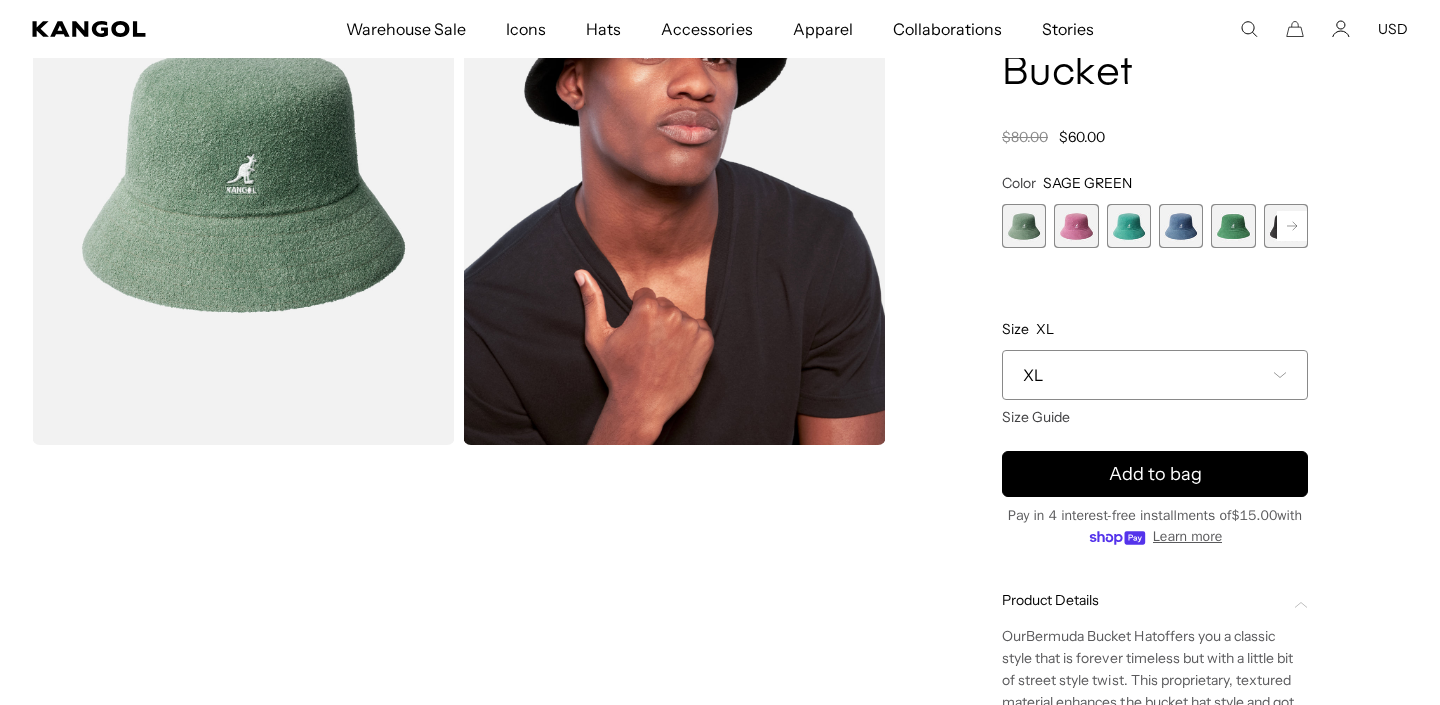 scroll, scrollTop: 204, scrollLeft: 0, axis: vertical 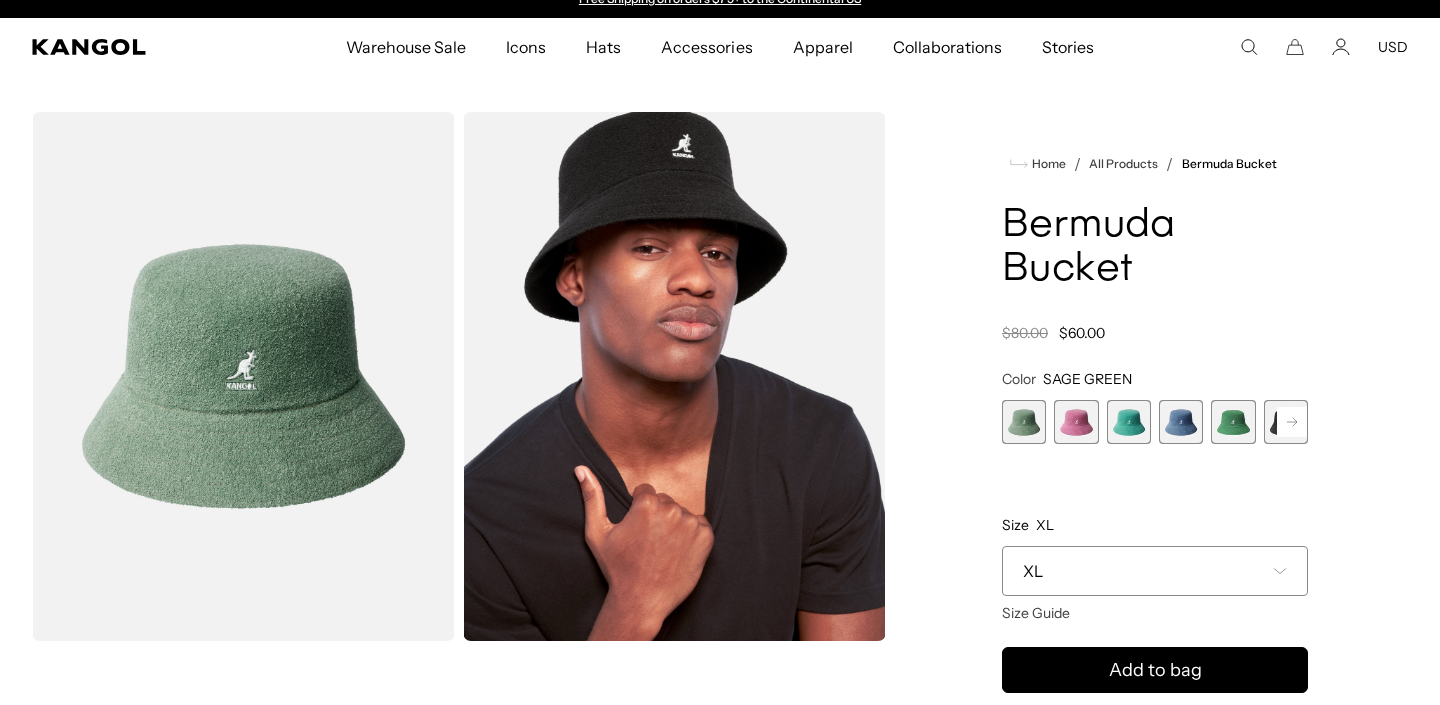 click at bounding box center (1024, 422) 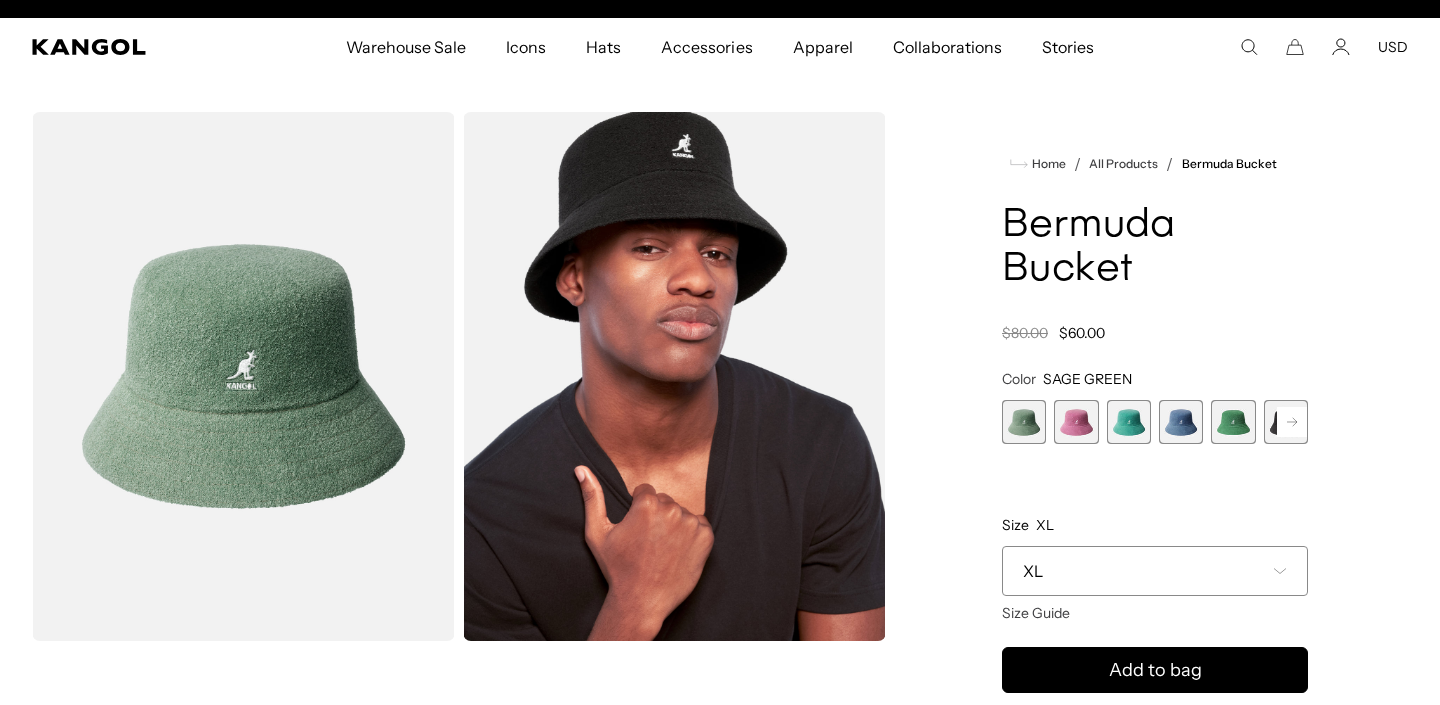 scroll, scrollTop: 0, scrollLeft: 412, axis: horizontal 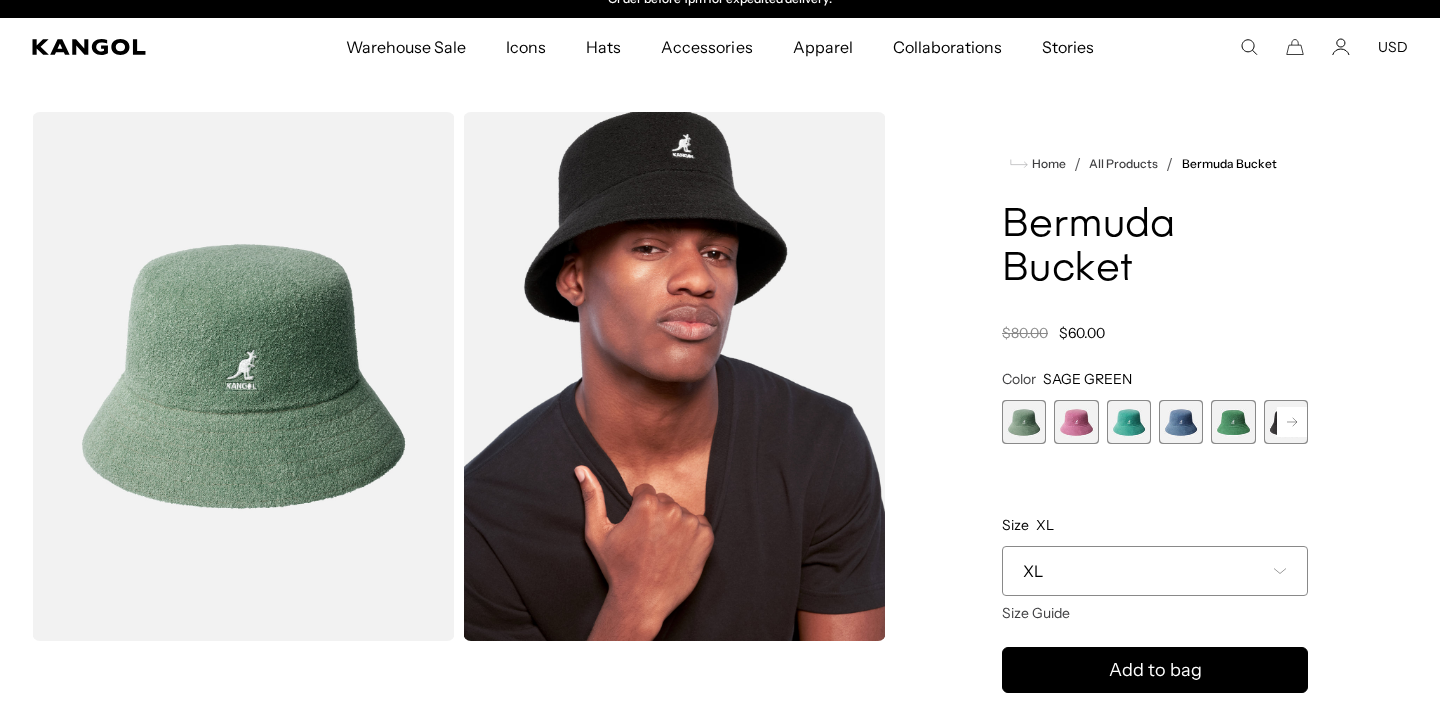 click at bounding box center [1076, 422] 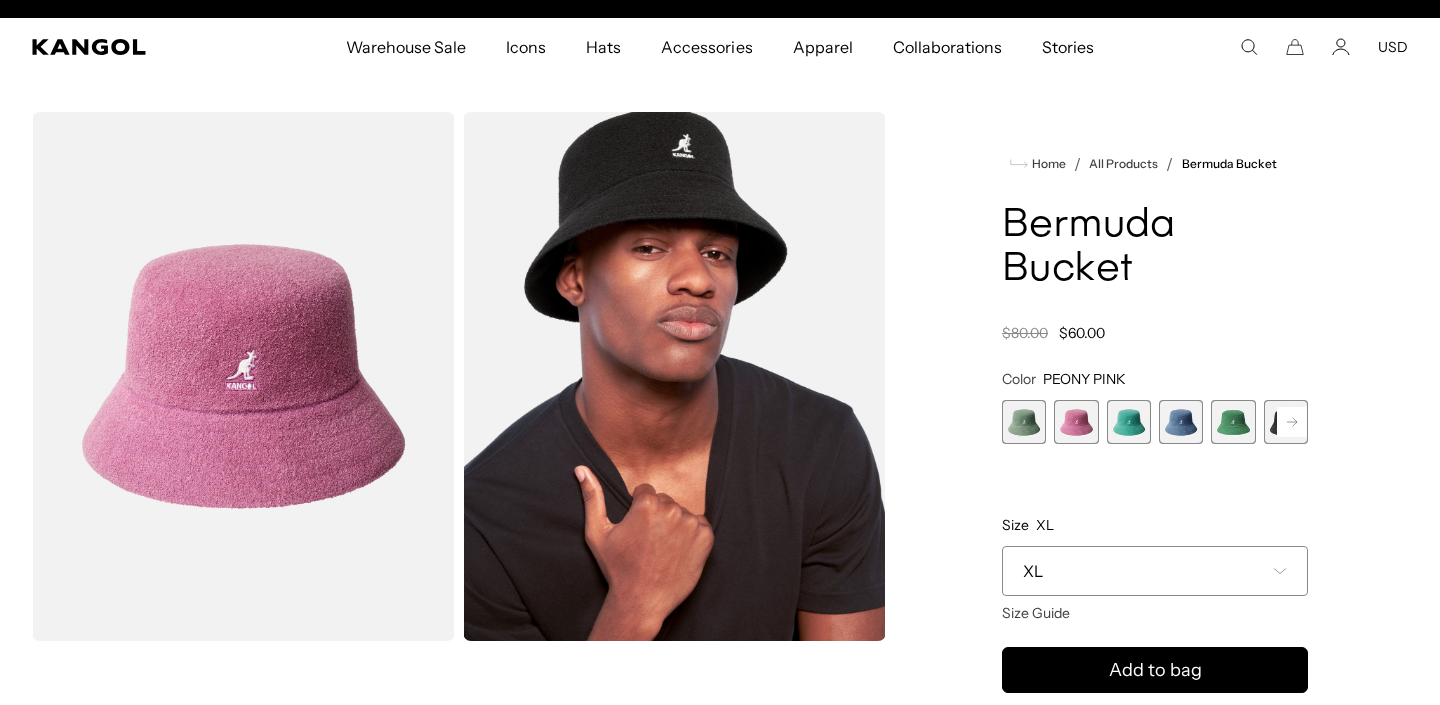 scroll, scrollTop: 0, scrollLeft: 0, axis: both 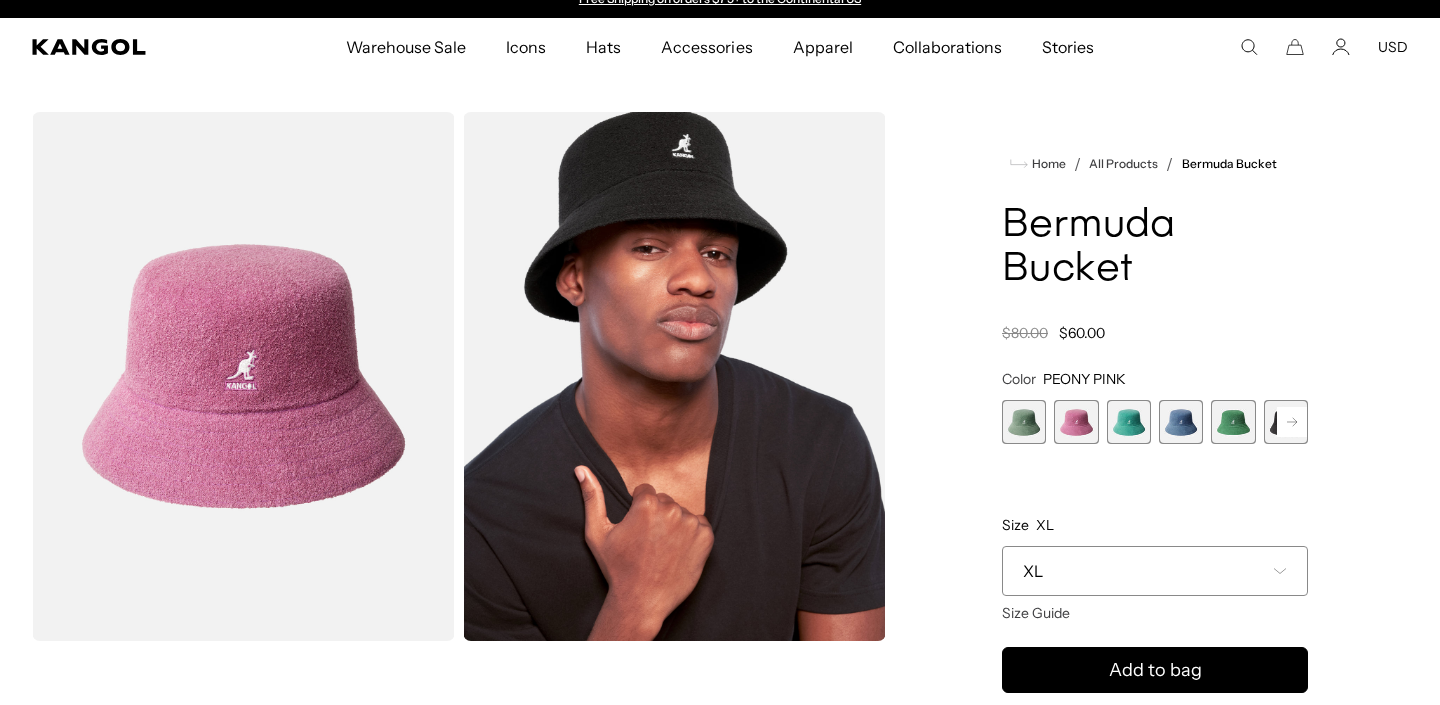 click at bounding box center [1233, 422] 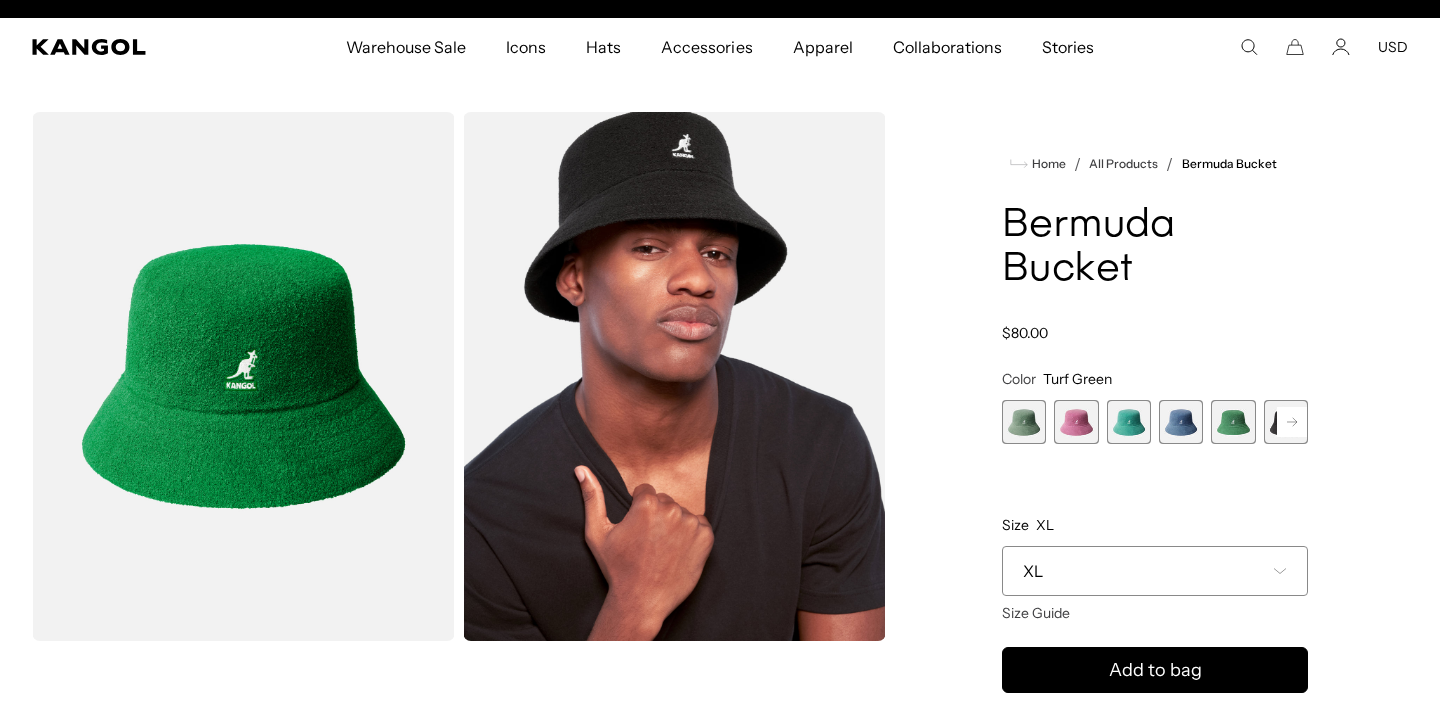 scroll, scrollTop: 0, scrollLeft: 412, axis: horizontal 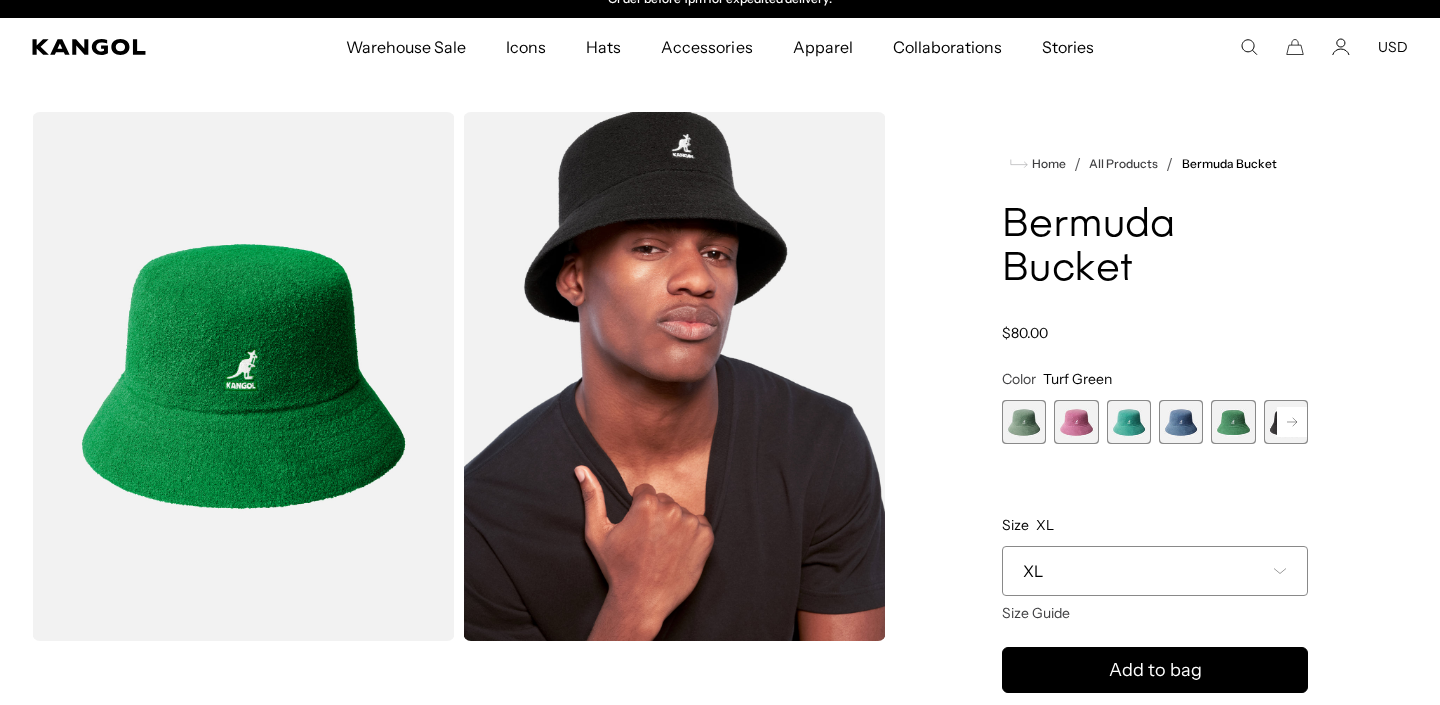 click 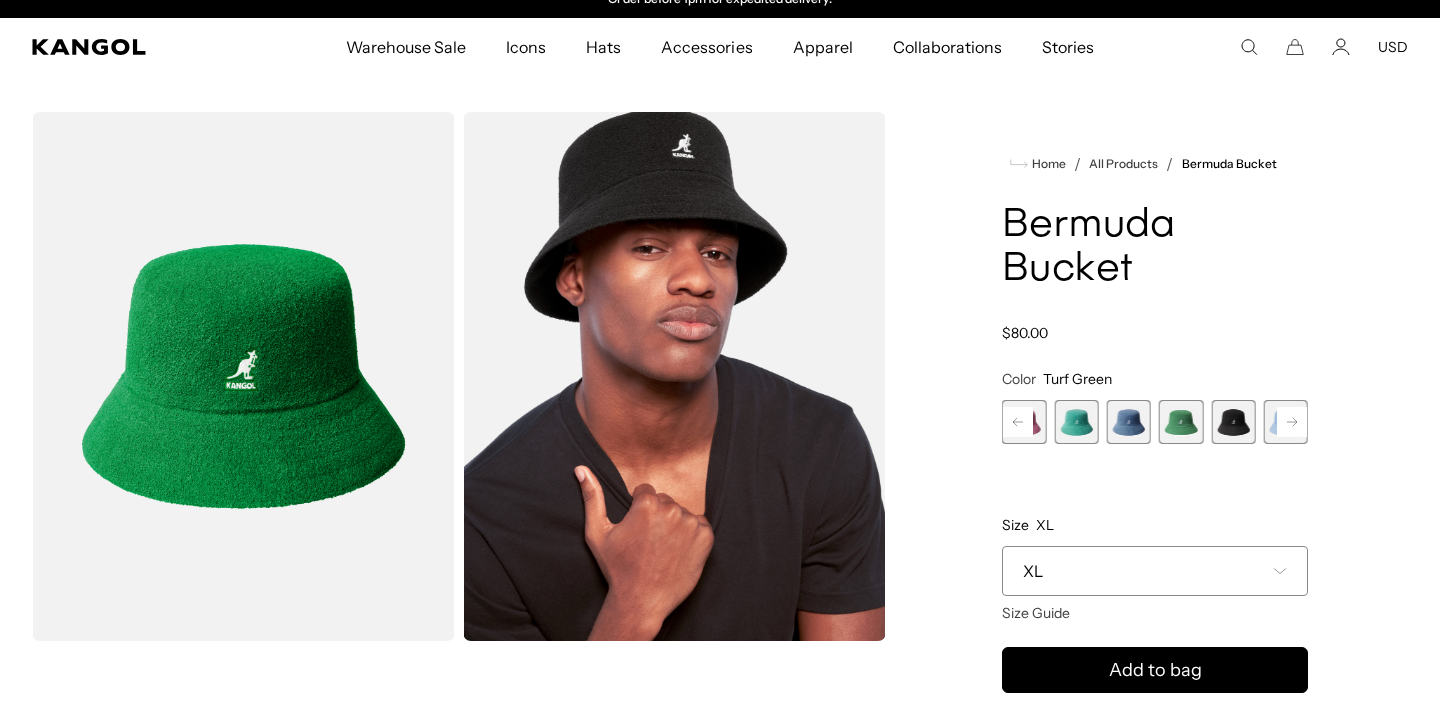 click 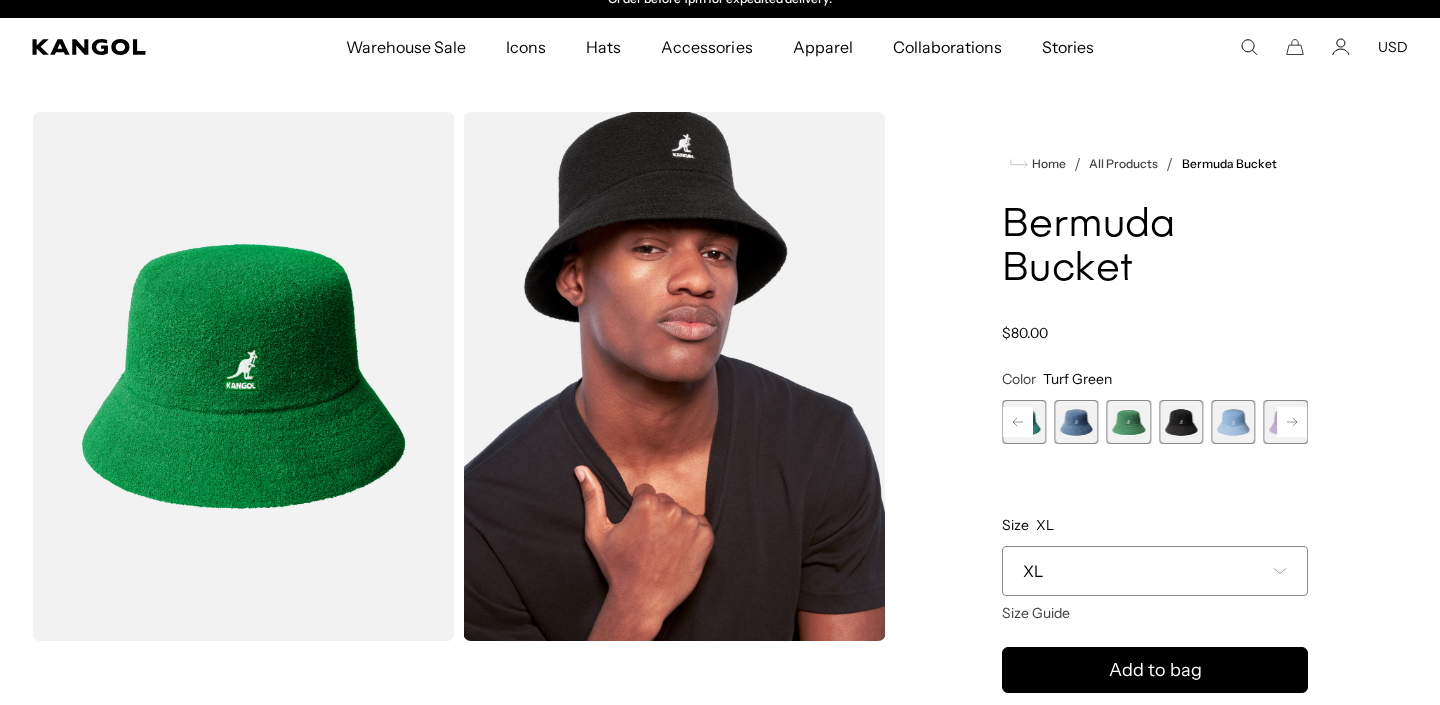 click 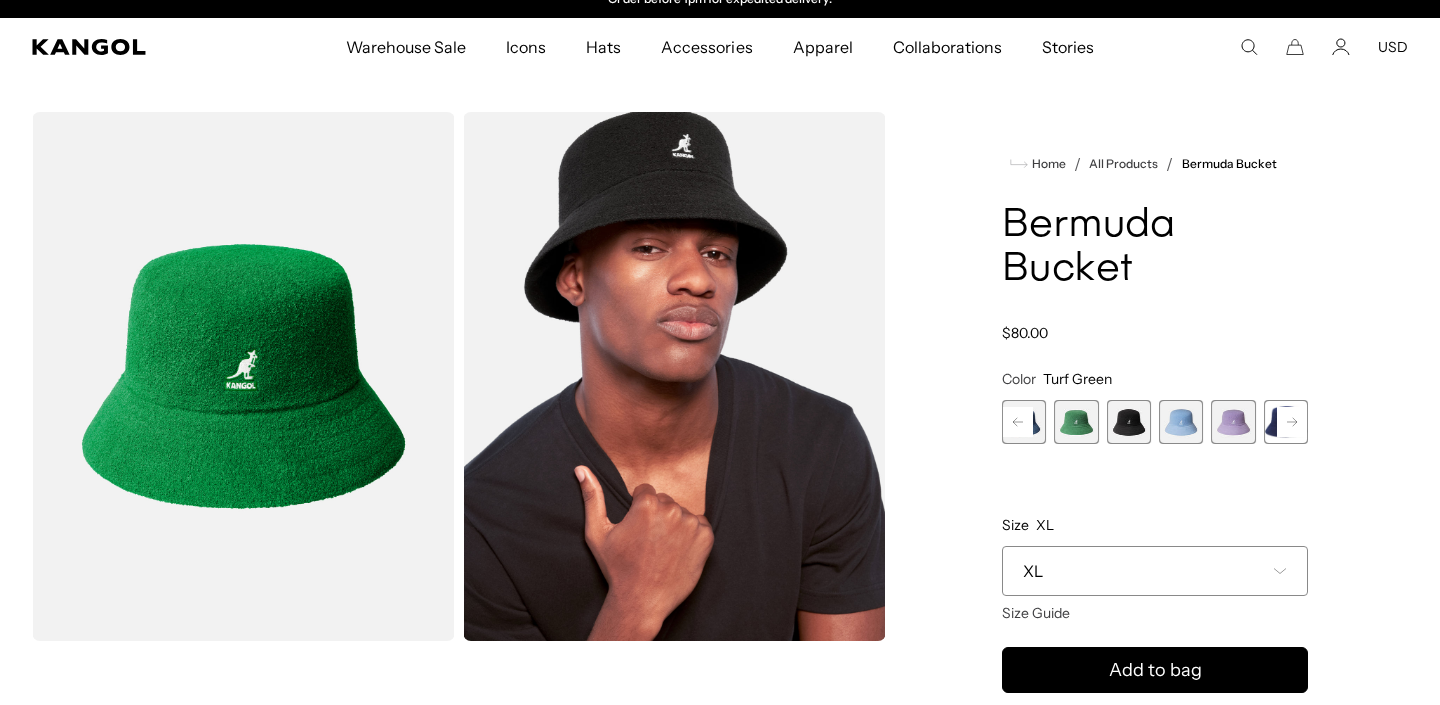 click 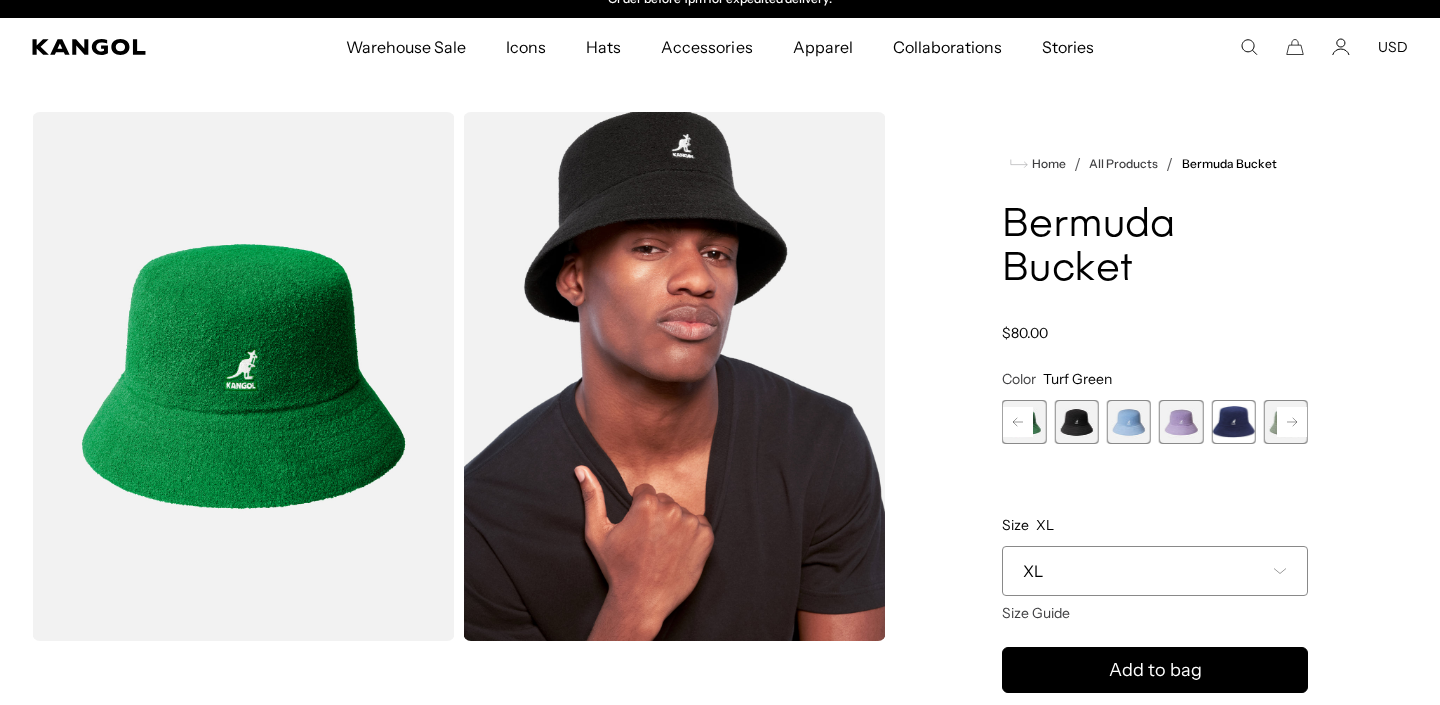click 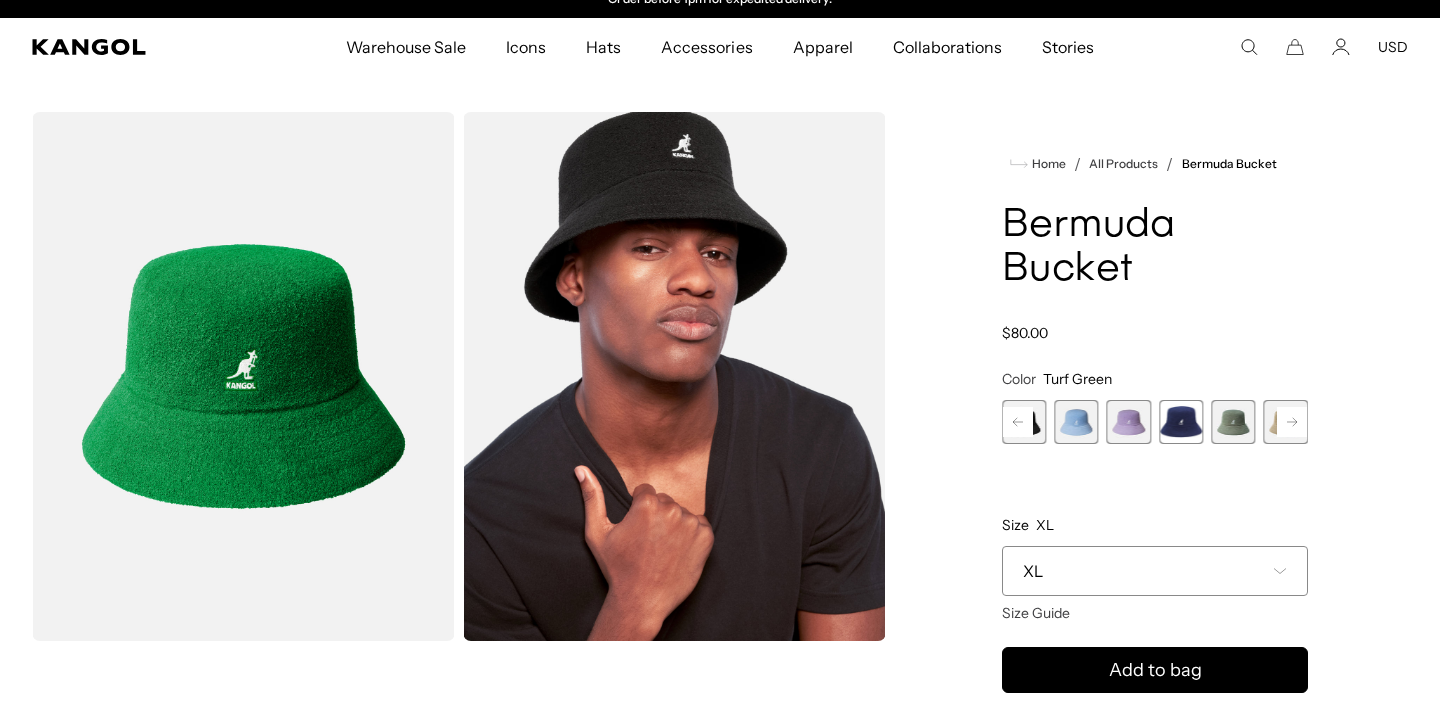 click 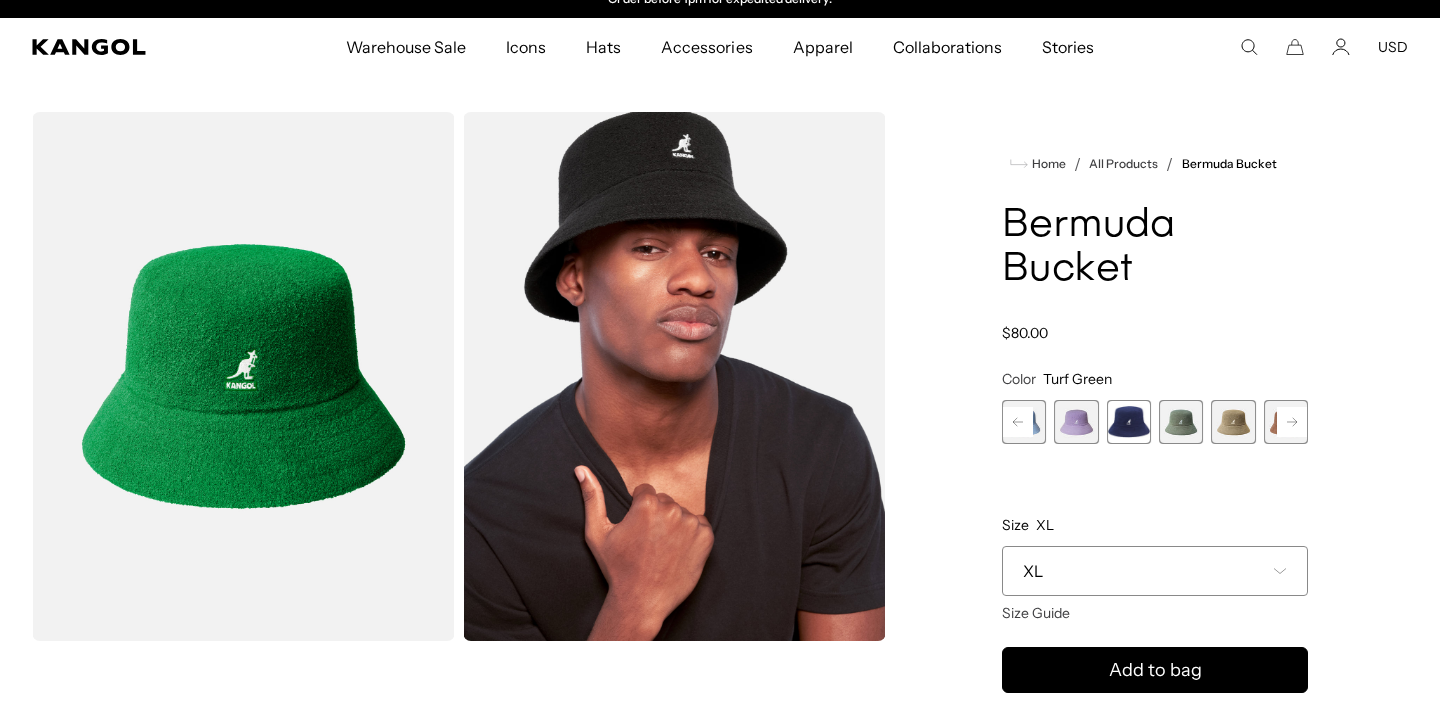 click 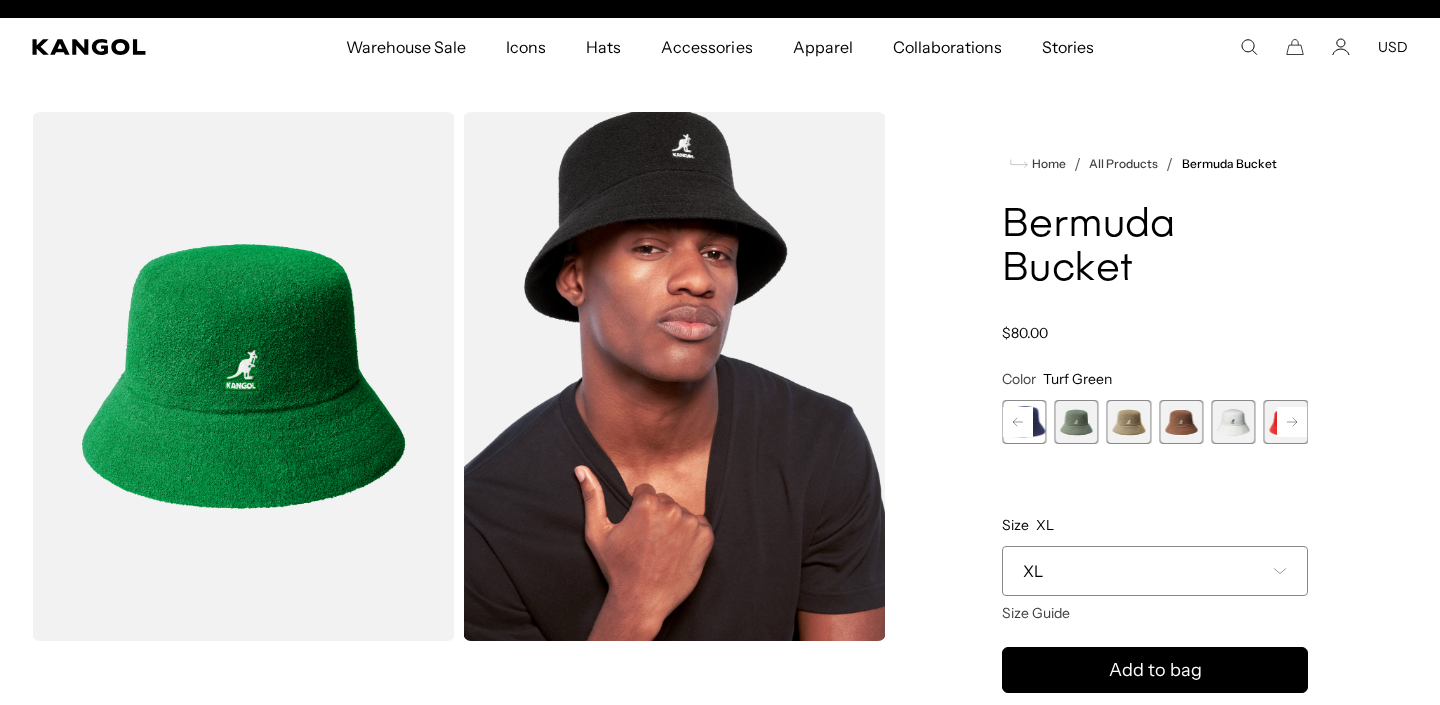 click 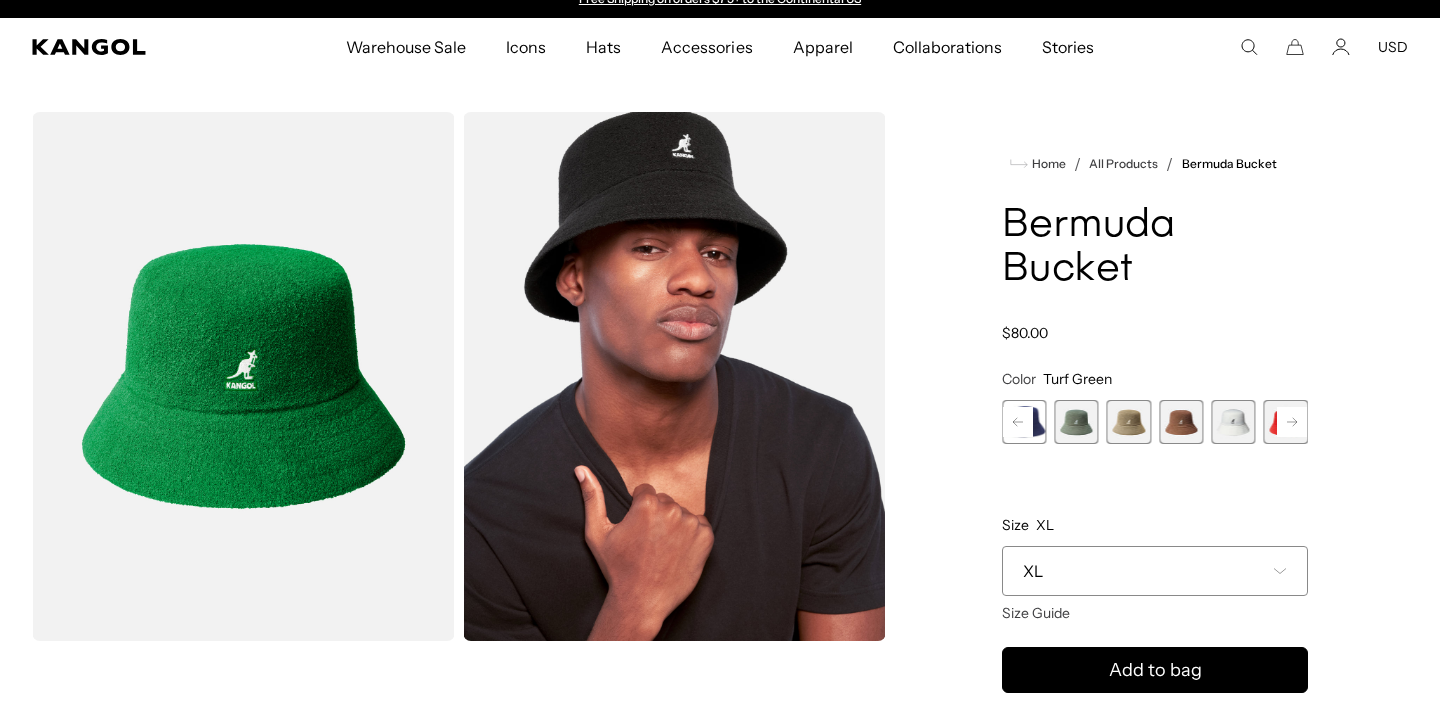click 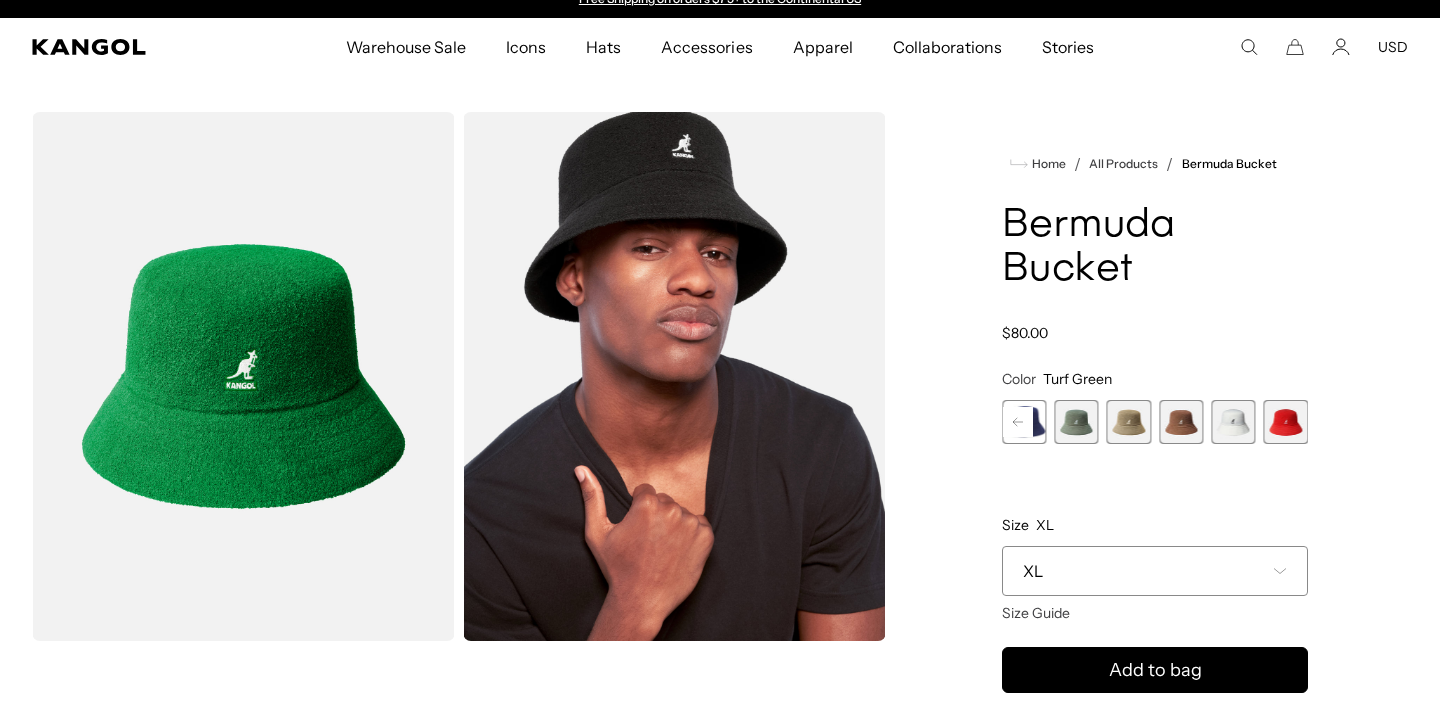 click at bounding box center [1286, 422] 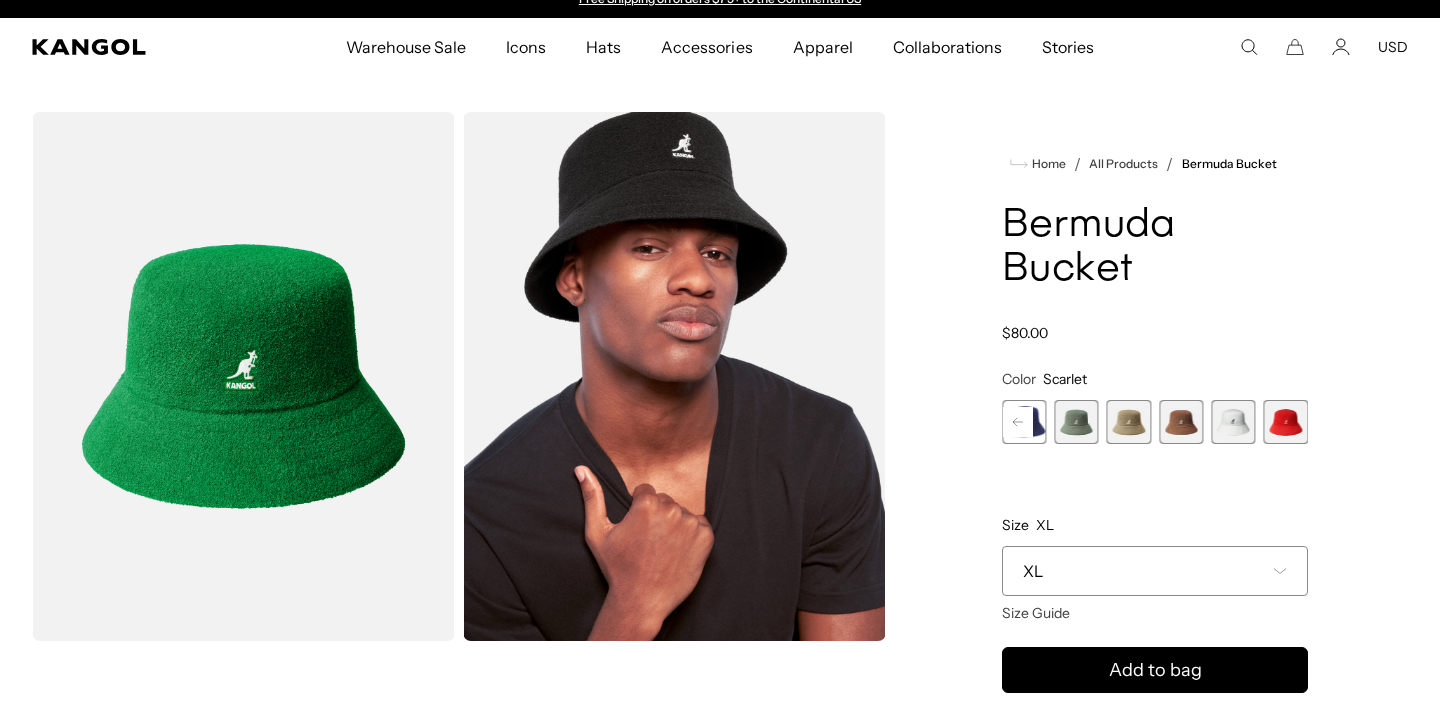click at bounding box center [1286, 422] 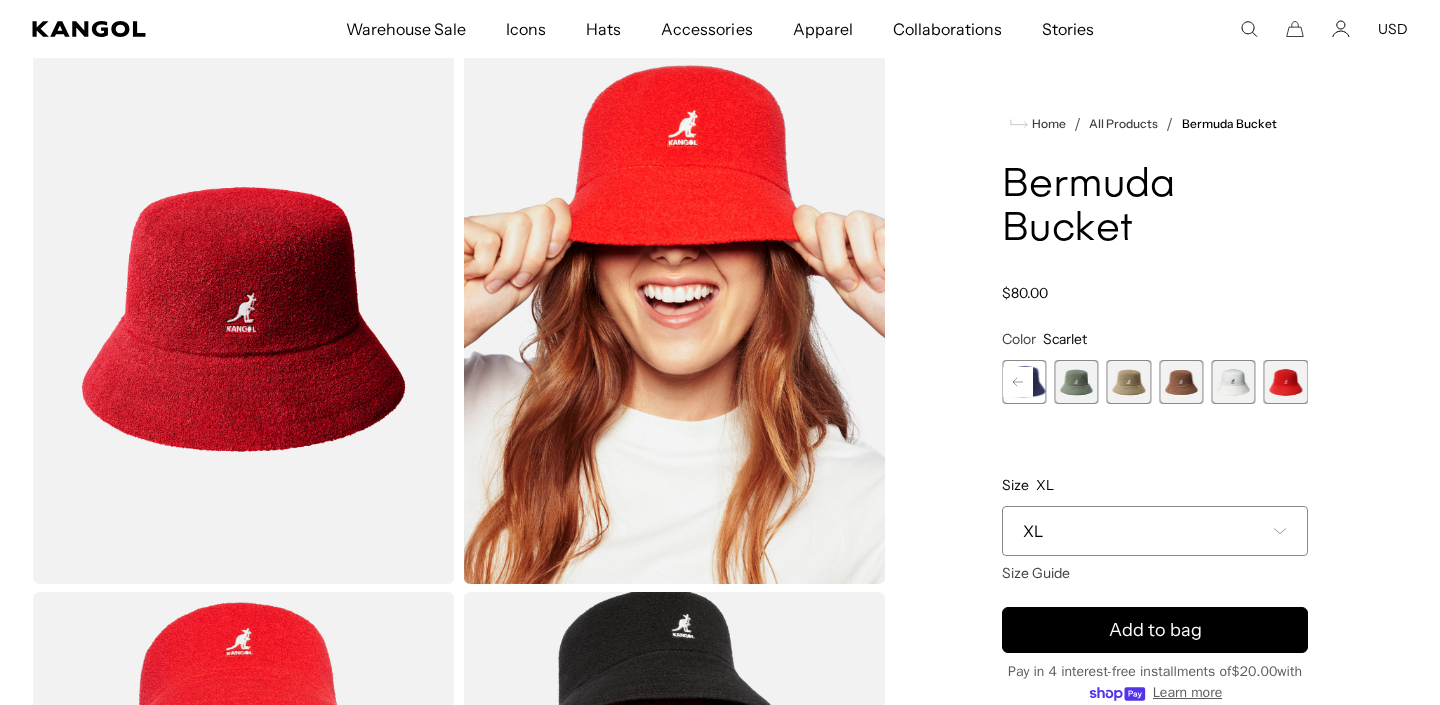 scroll, scrollTop: 91, scrollLeft: 0, axis: vertical 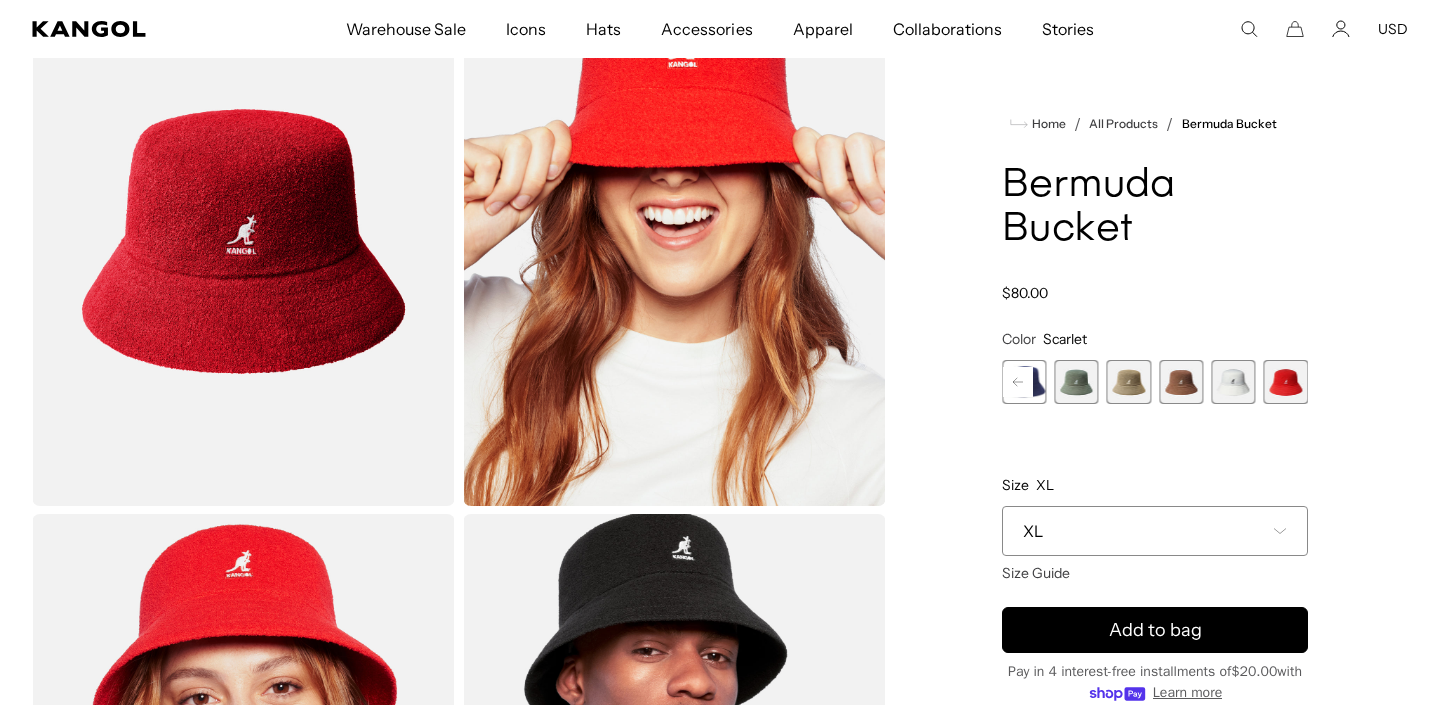 click 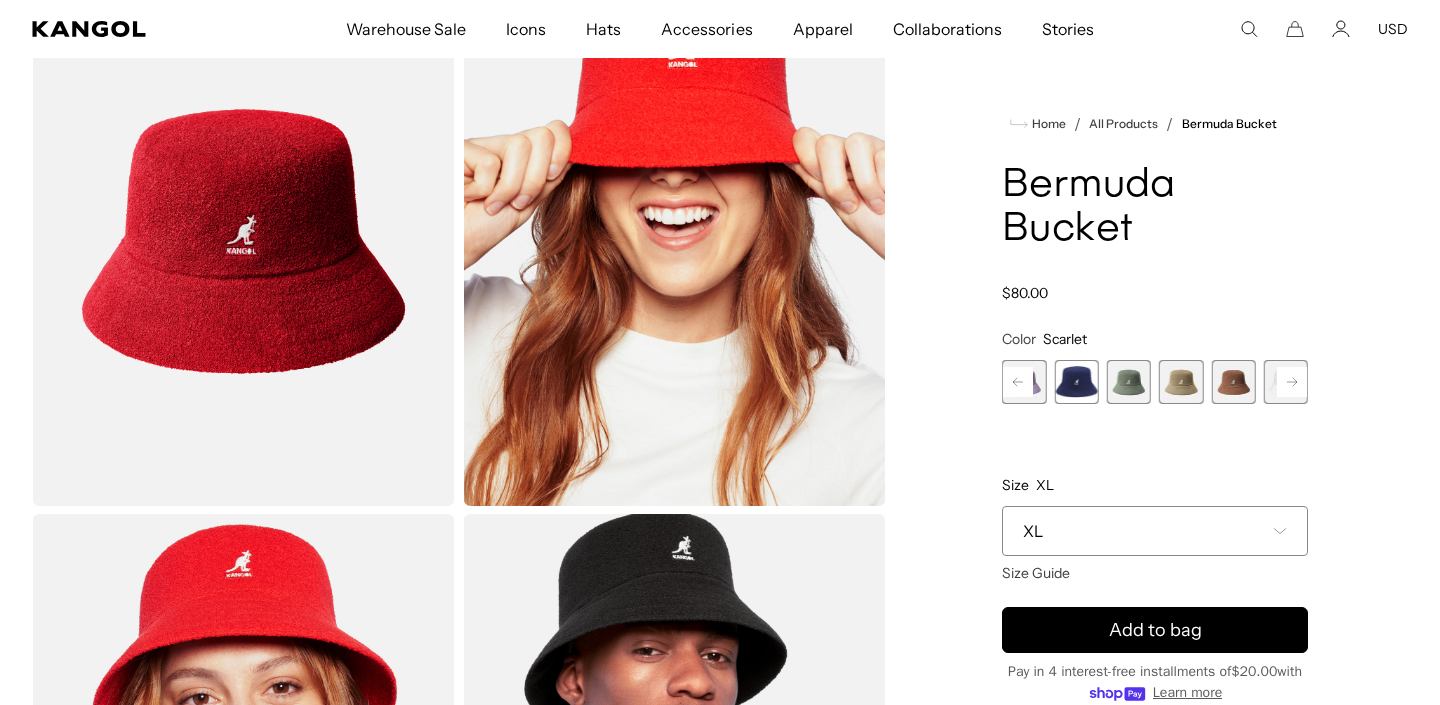 click at bounding box center [1076, 382] 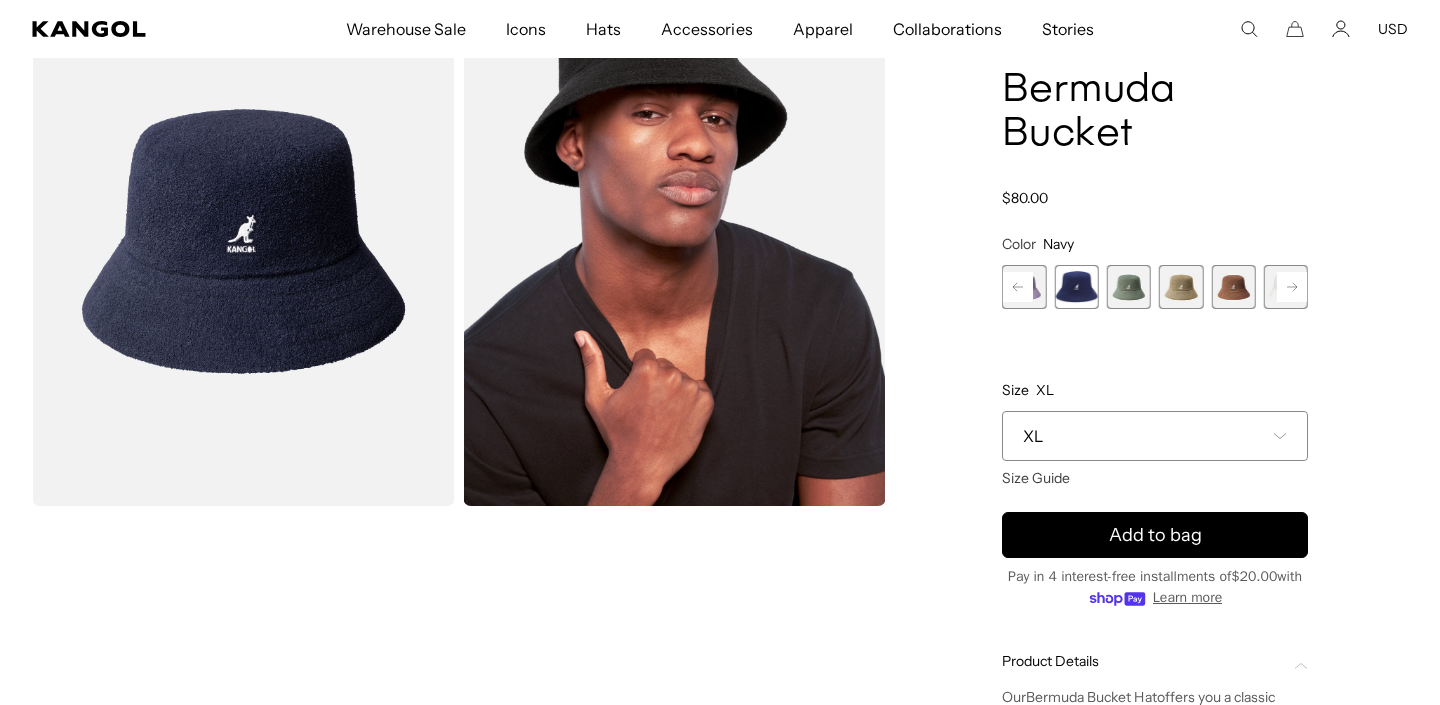 scroll, scrollTop: 0, scrollLeft: 412, axis: horizontal 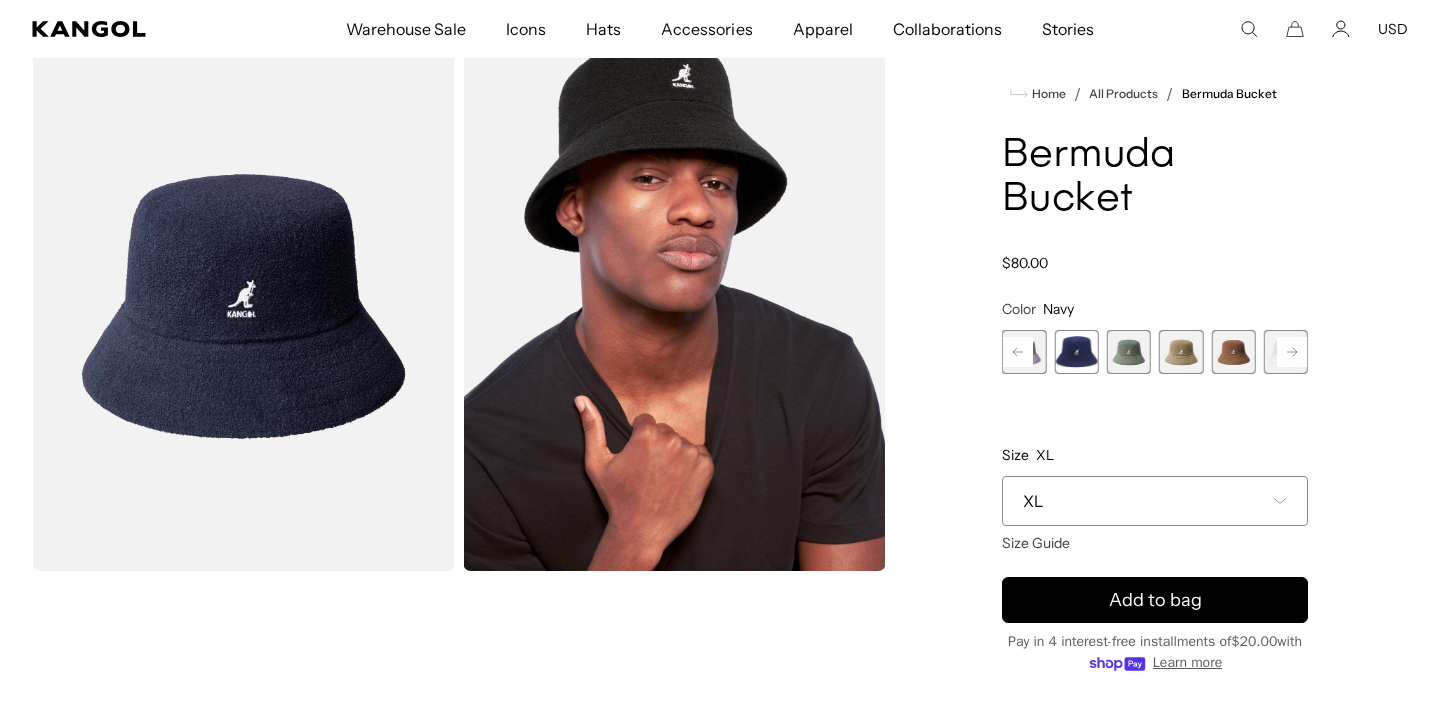 click 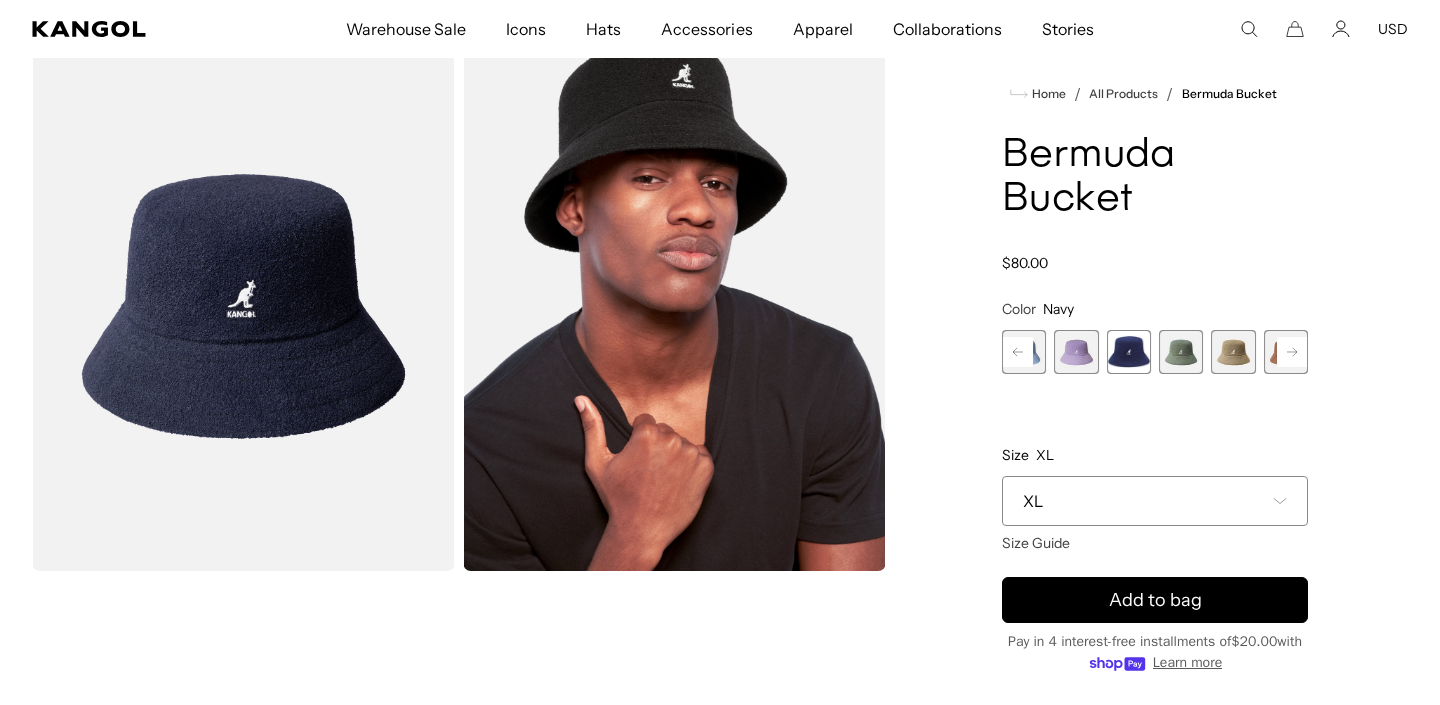 scroll, scrollTop: 0, scrollLeft: 0, axis: both 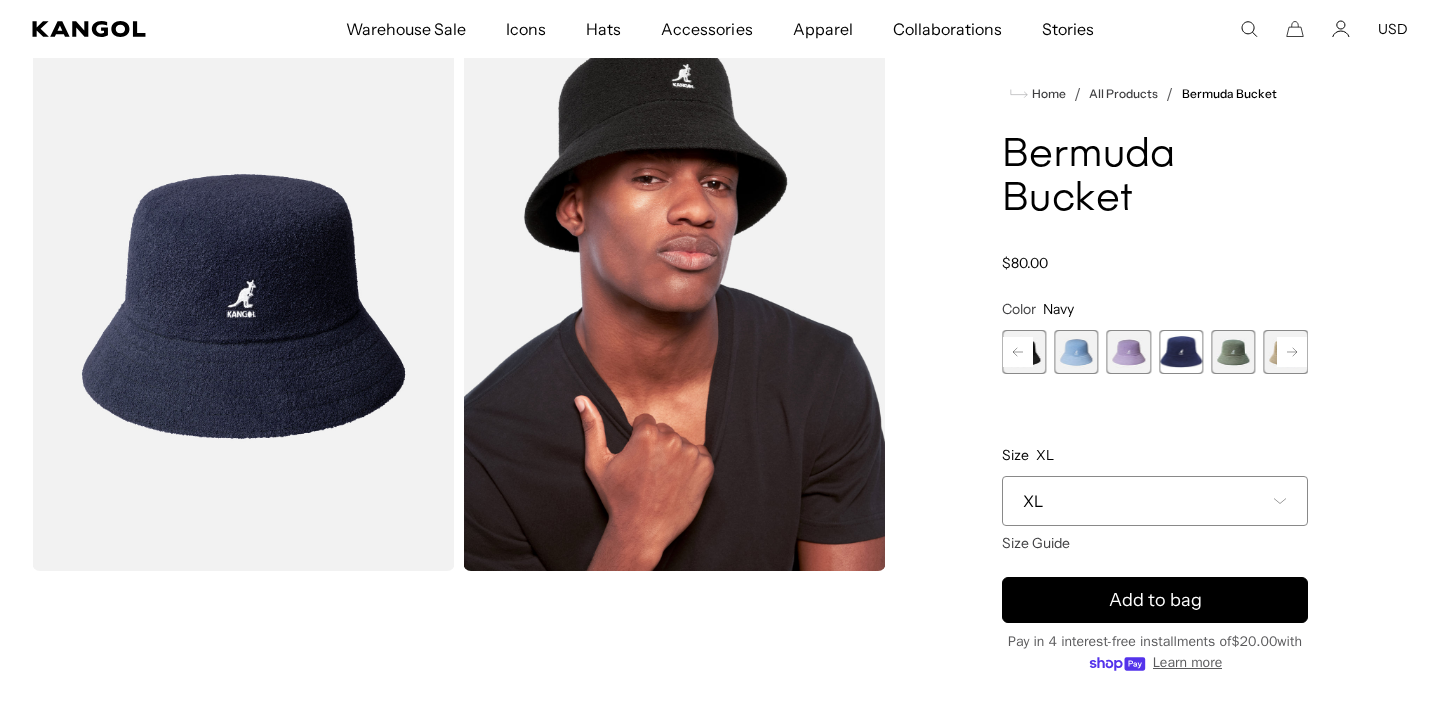 click 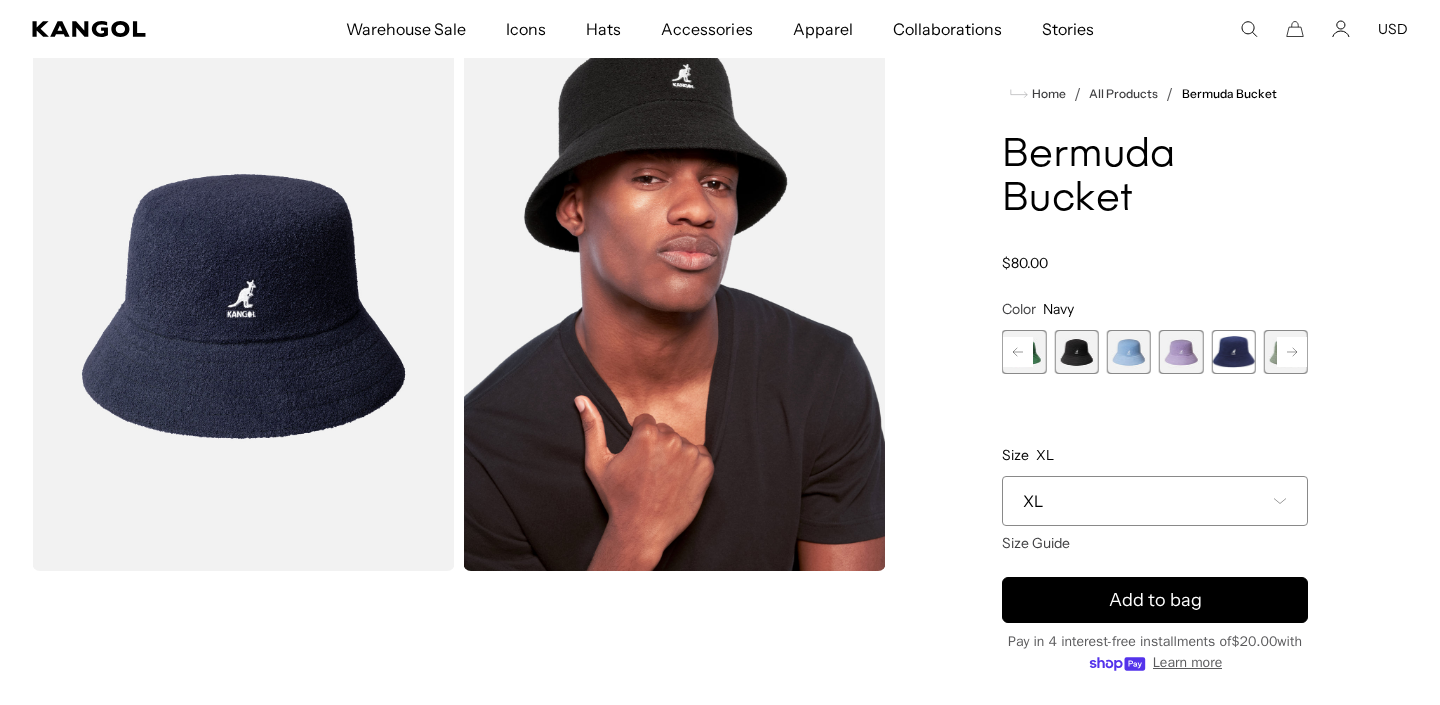 click 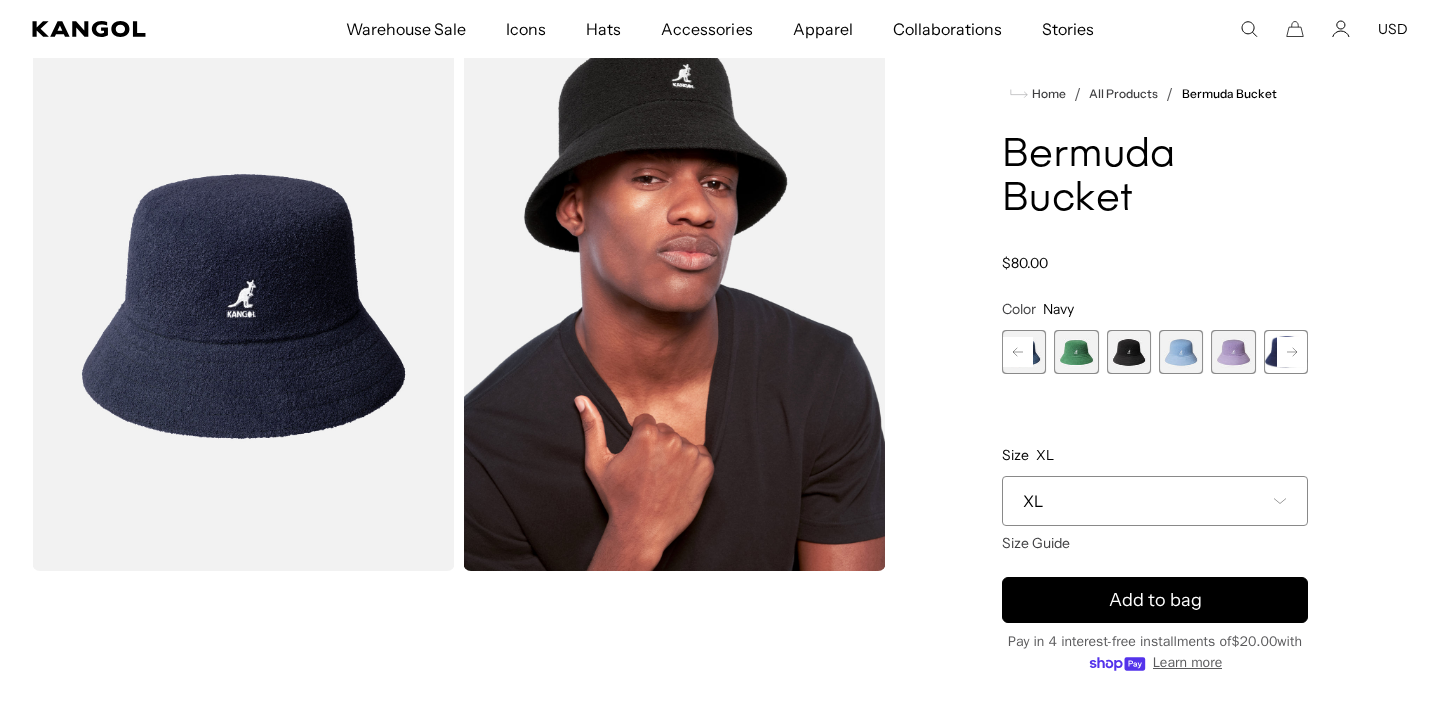 scroll, scrollTop: 0, scrollLeft: 412, axis: horizontal 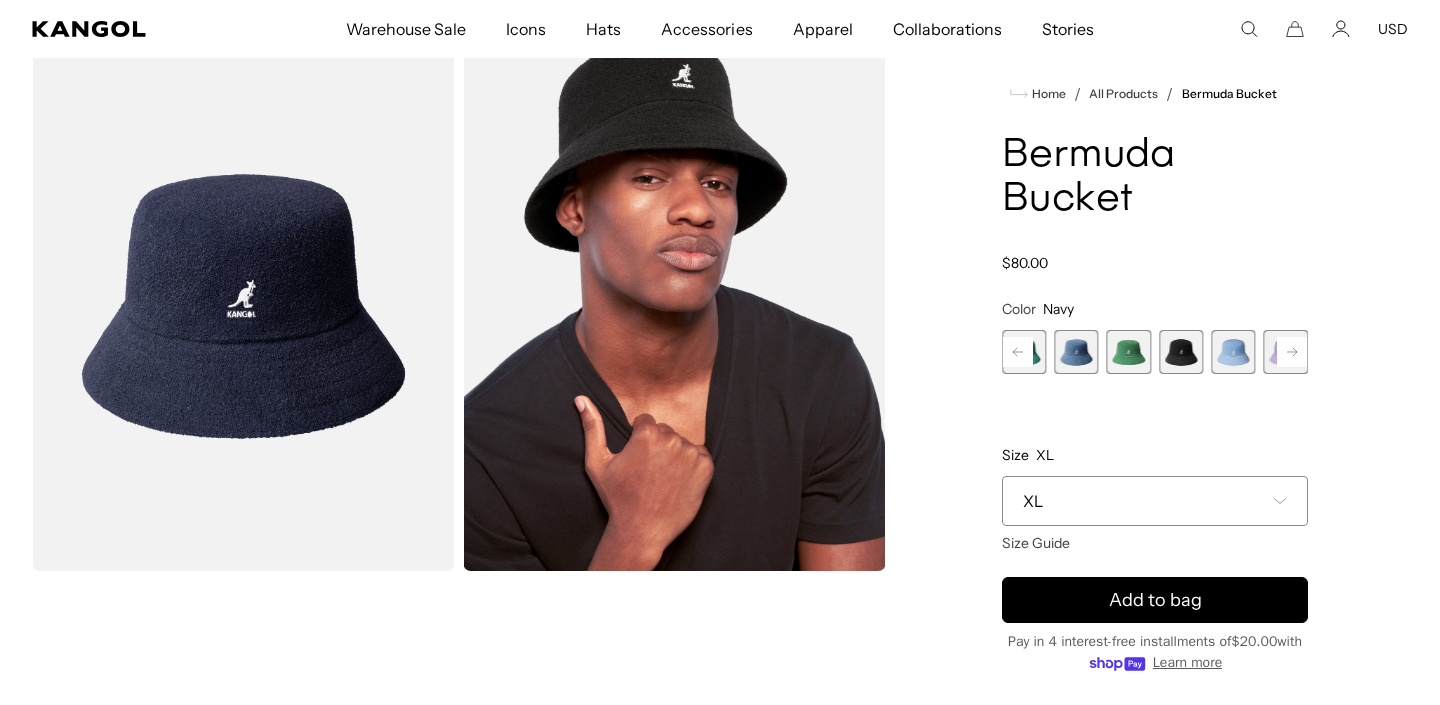 click 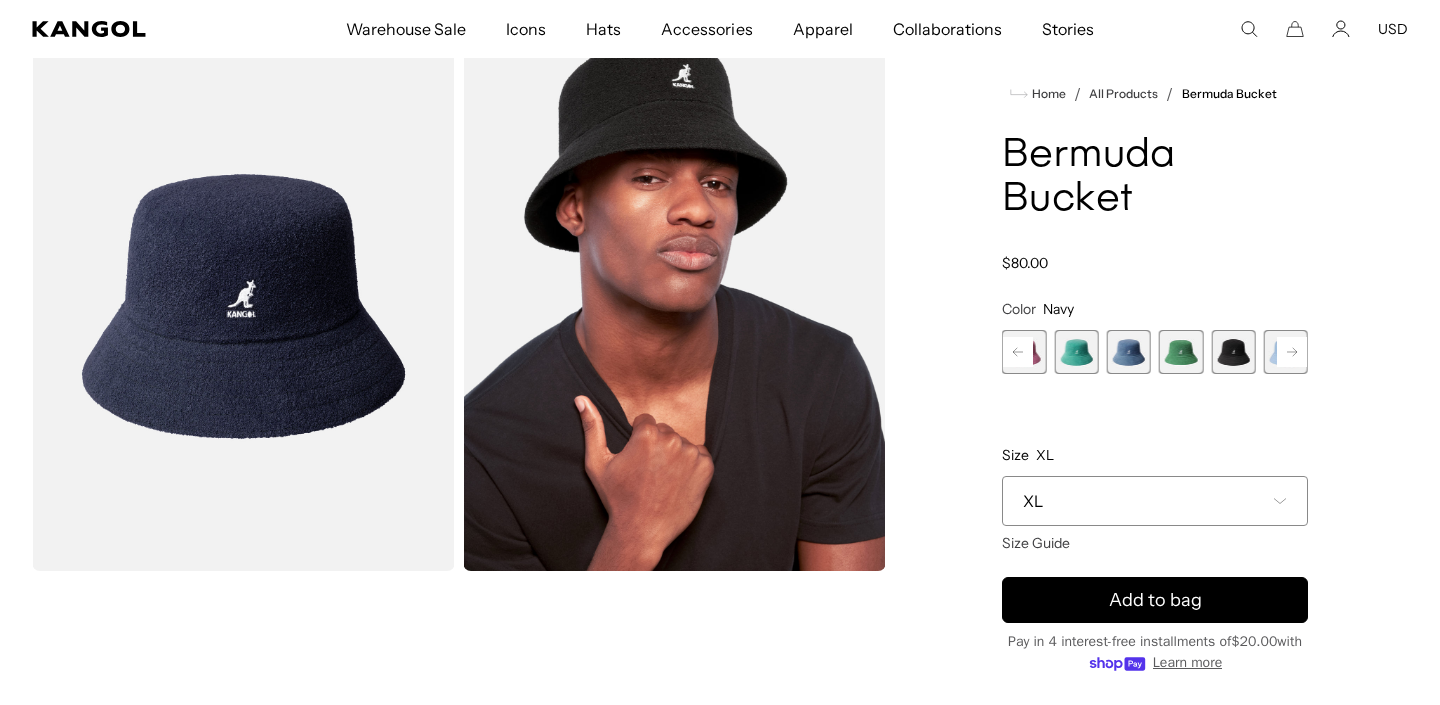 click 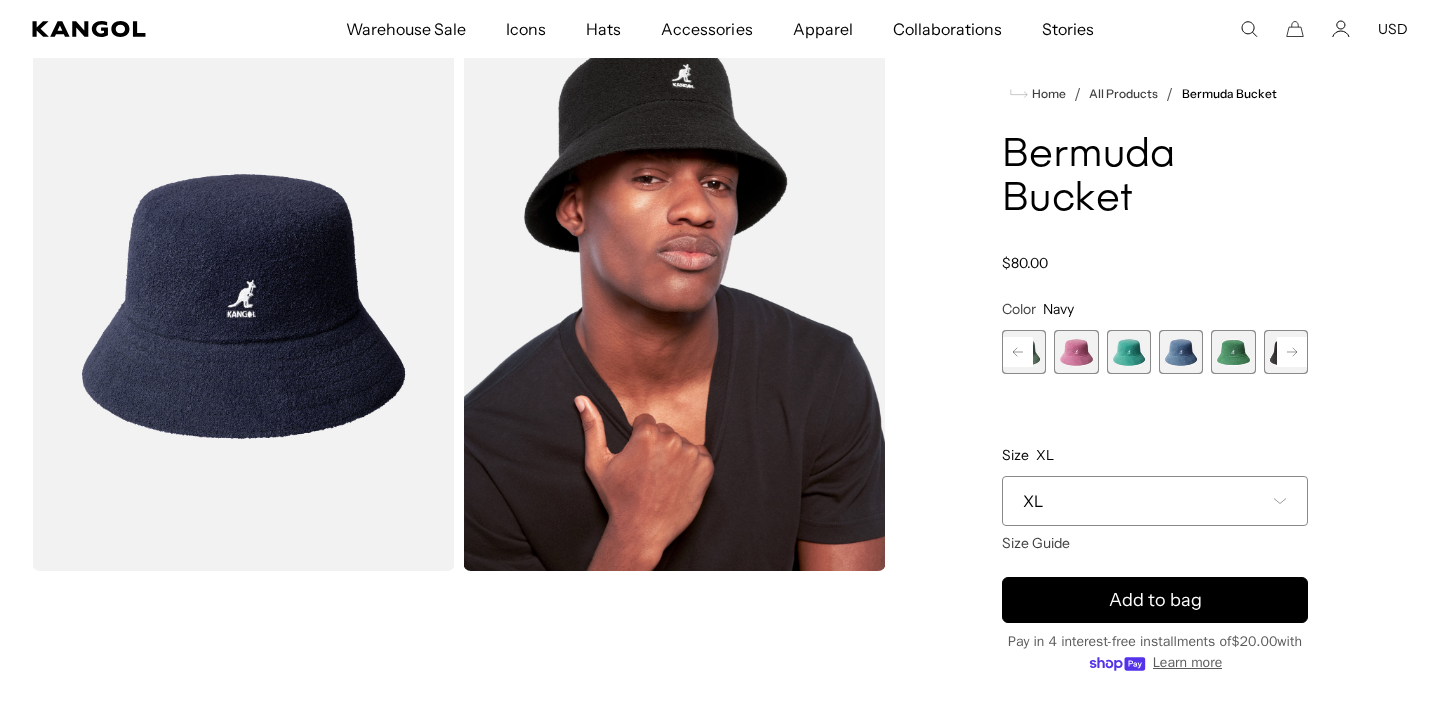 scroll, scrollTop: 0, scrollLeft: 0, axis: both 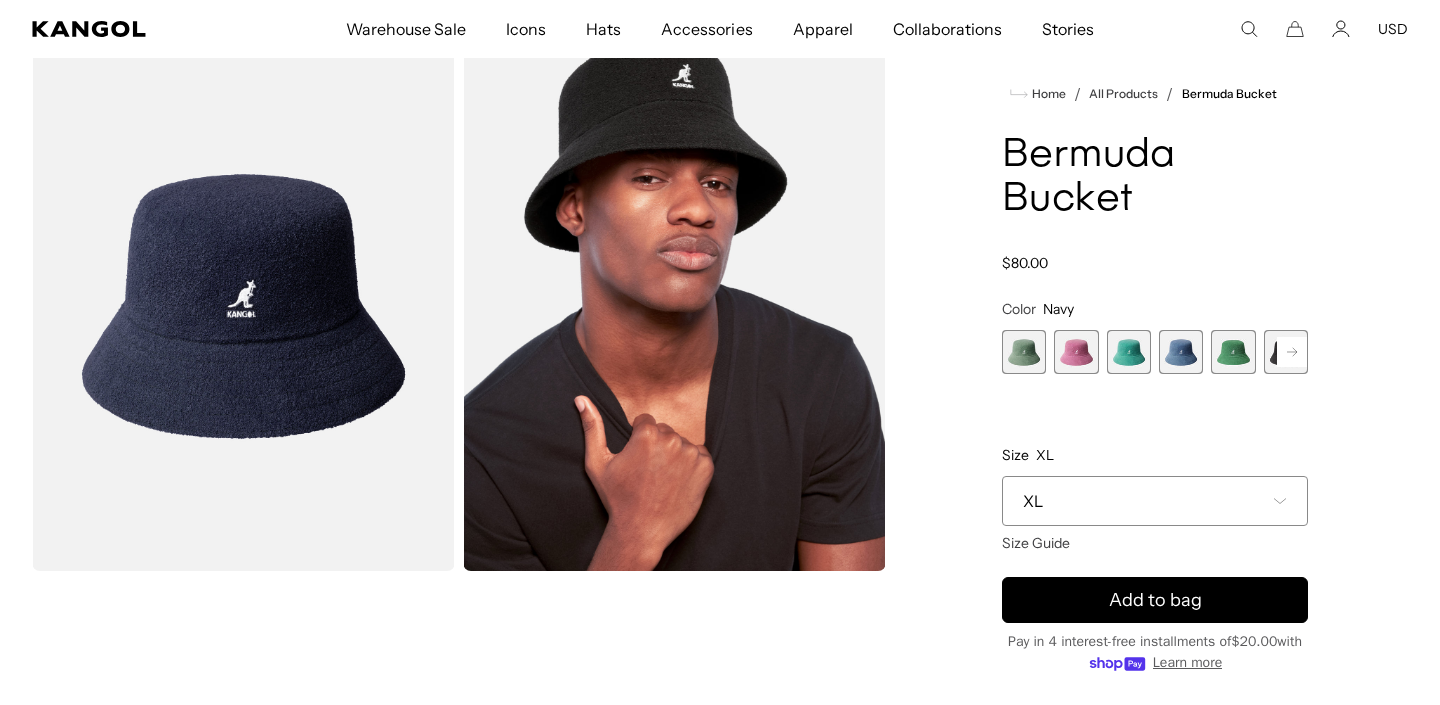 click on "Previous
Next
SAGE GREEN
Variant sold out or unavailable
PEONY PINK
Variant sold out or unavailable
AQUATIC
Variant sold out or unavailable
DENIM BLUE
Variant sold out or unavailable
Turf Green
Variant sold out or unavailable
Black
Variant sold out or unavailable
Glacier" at bounding box center (1155, 352) 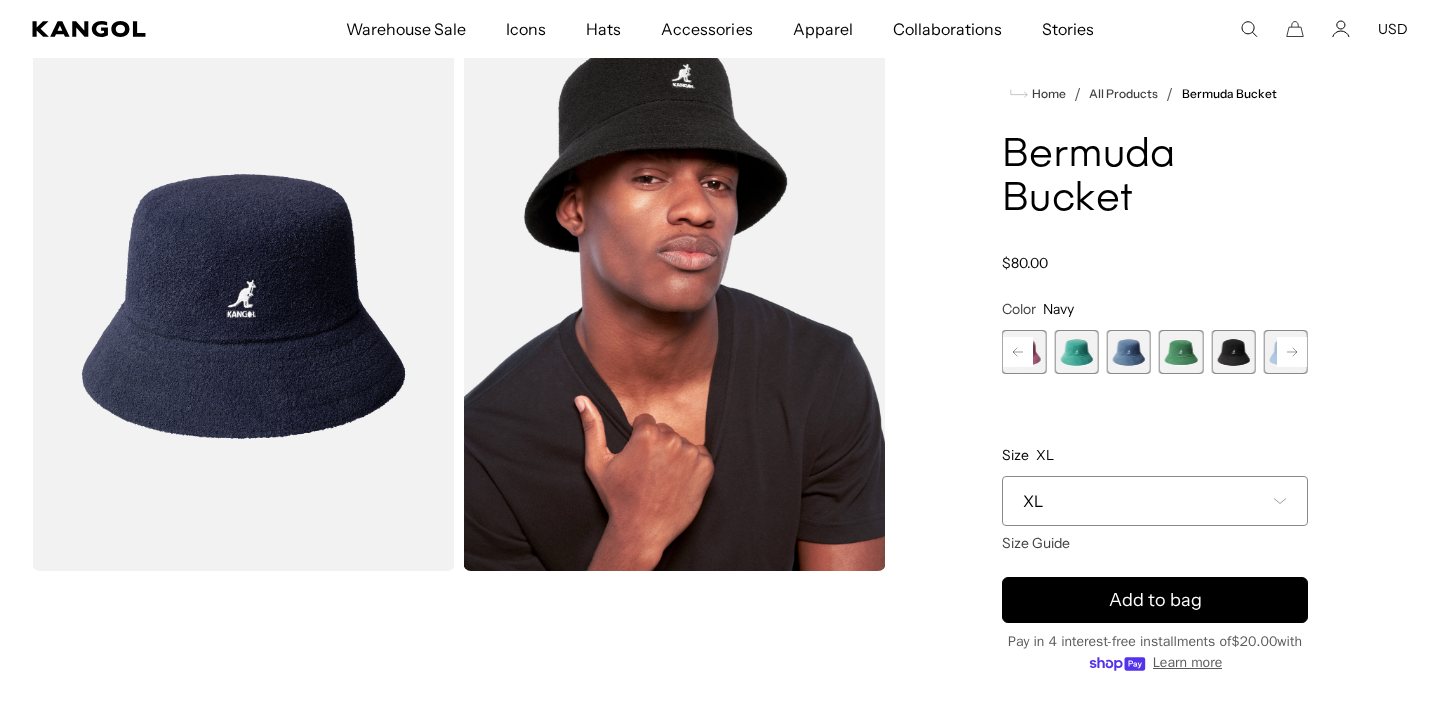 click 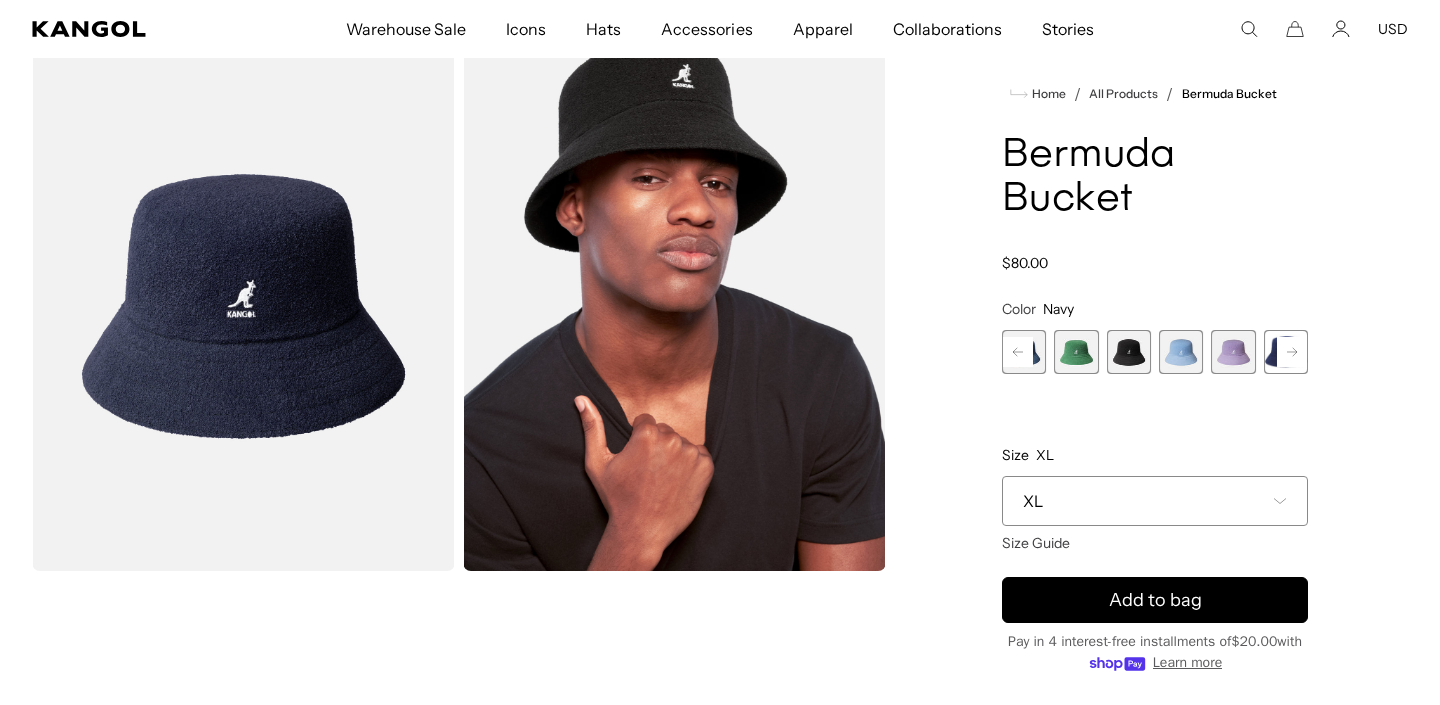 click 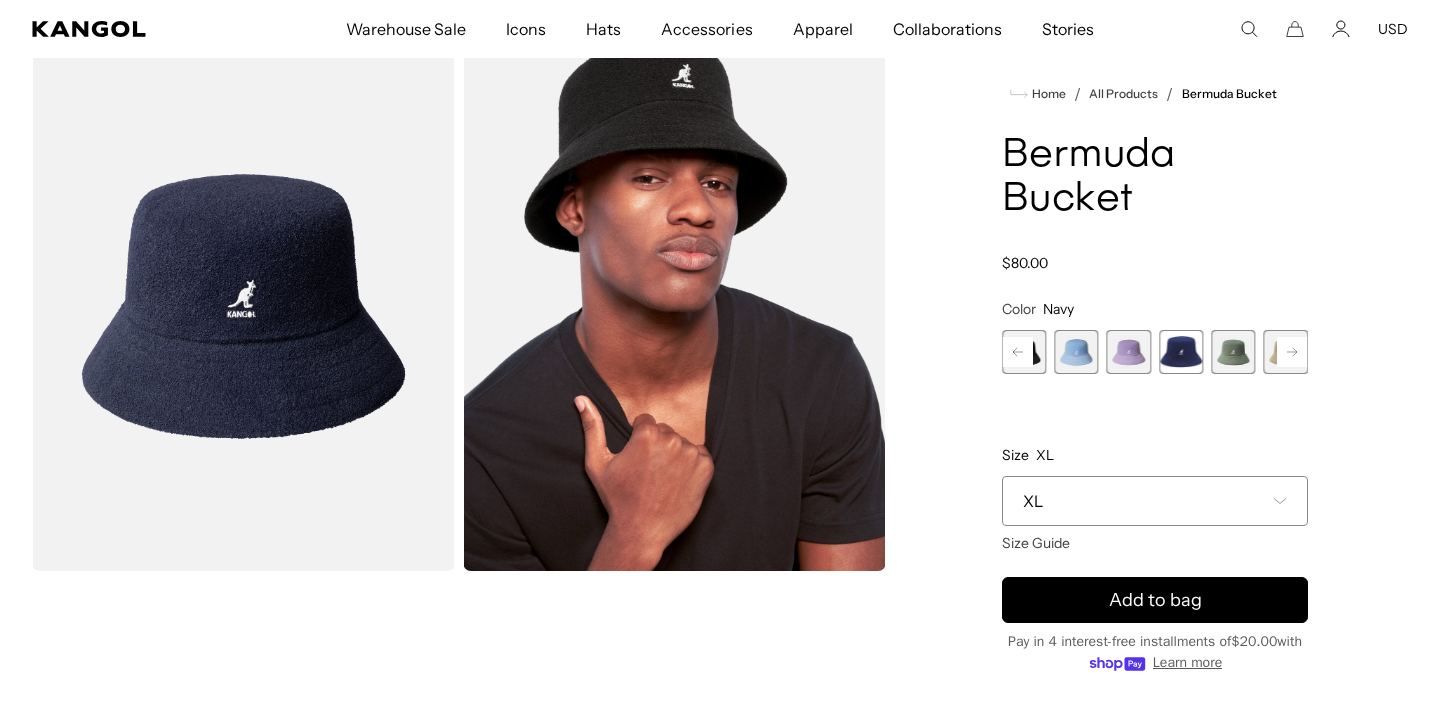 click 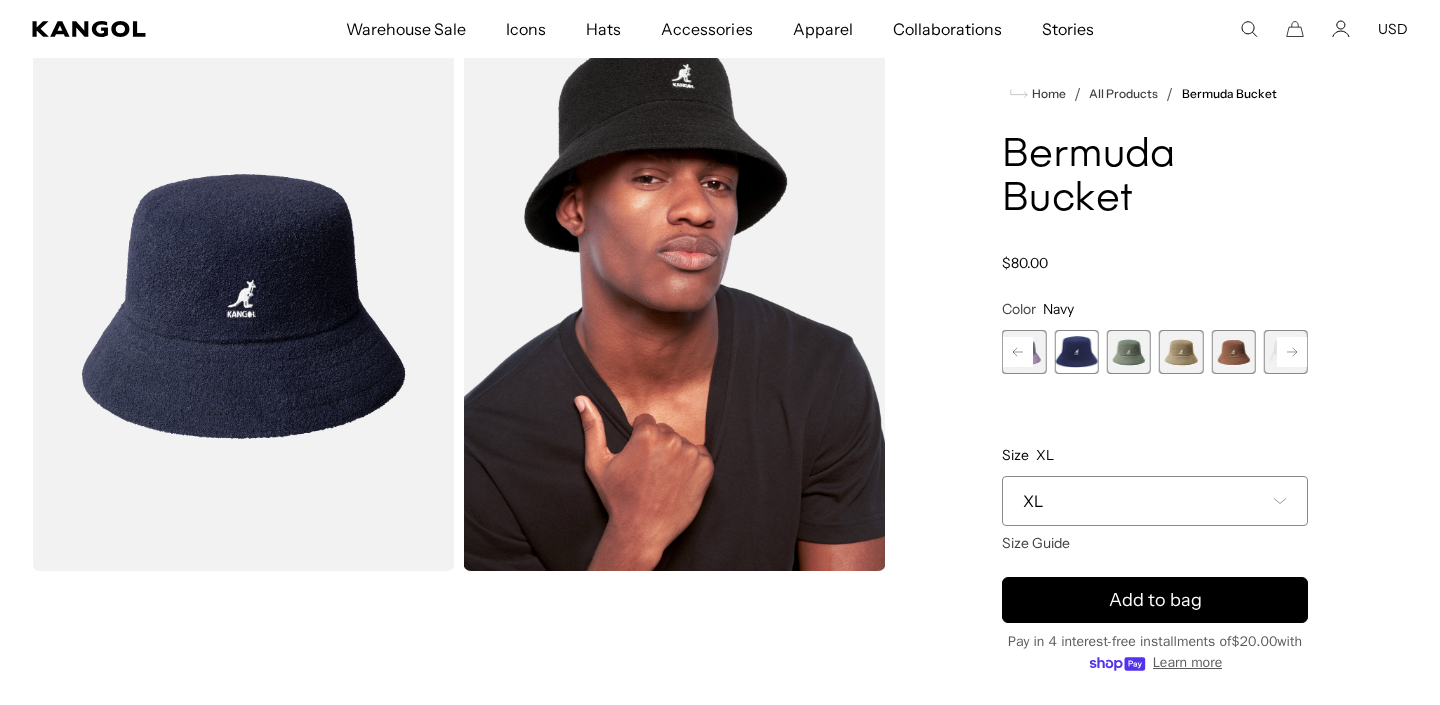 scroll, scrollTop: 0, scrollLeft: 412, axis: horizontal 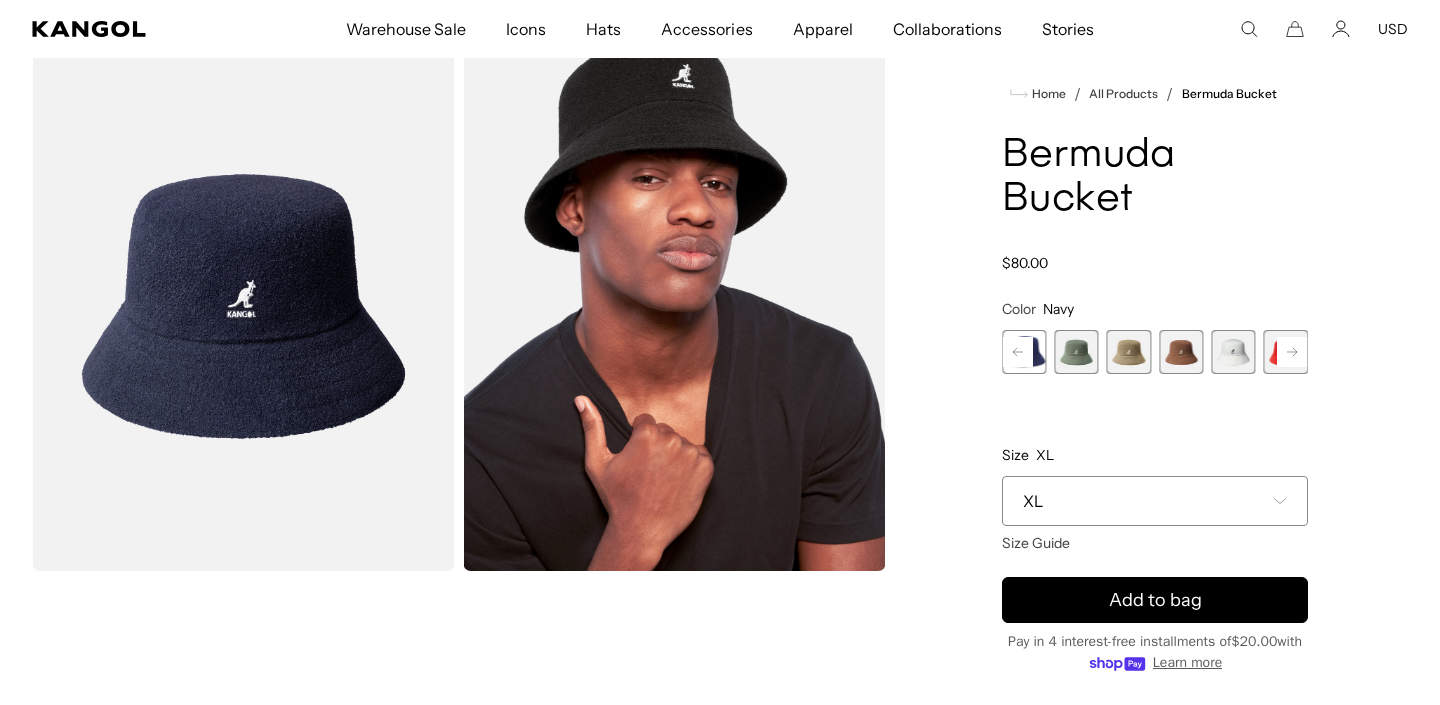 click 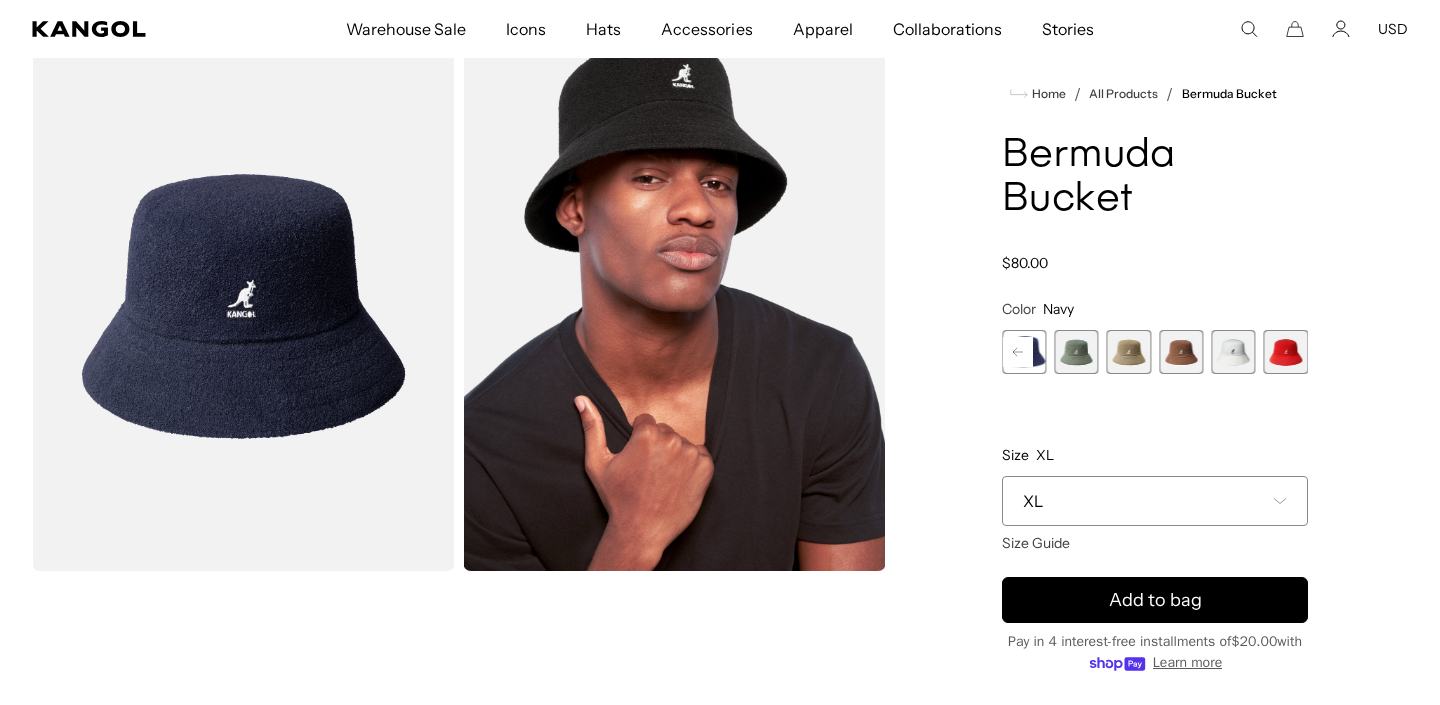 click at bounding box center (1286, 352) 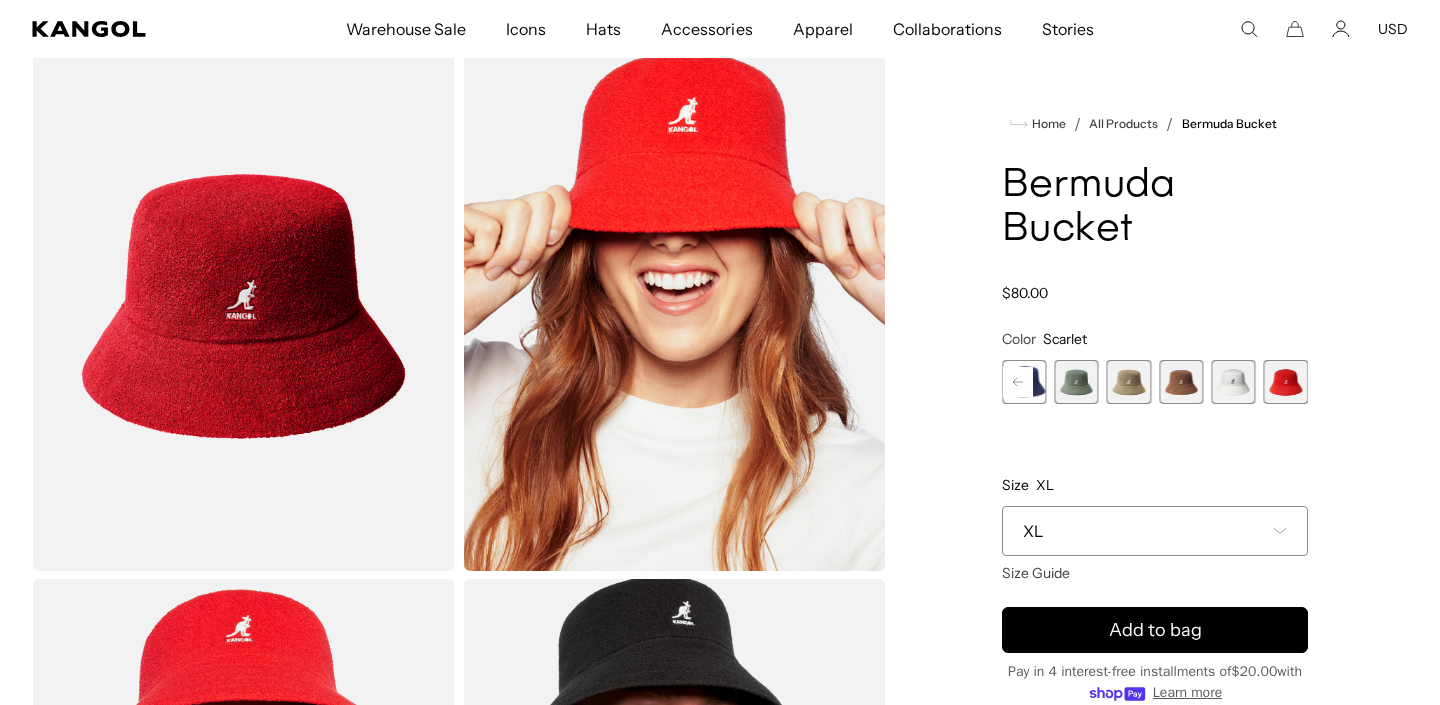 click on "Color
Scarlet
Previous
Next
SAGE GREEN
Variant sold out or unavailable
PEONY PINK
Variant sold out or unavailable
AQUATIC
Variant sold out or unavailable
DENIM BLUE
Variant sold out or unavailable
Turf Green
Variant sold out or unavailable
Black" at bounding box center [1155, 367] 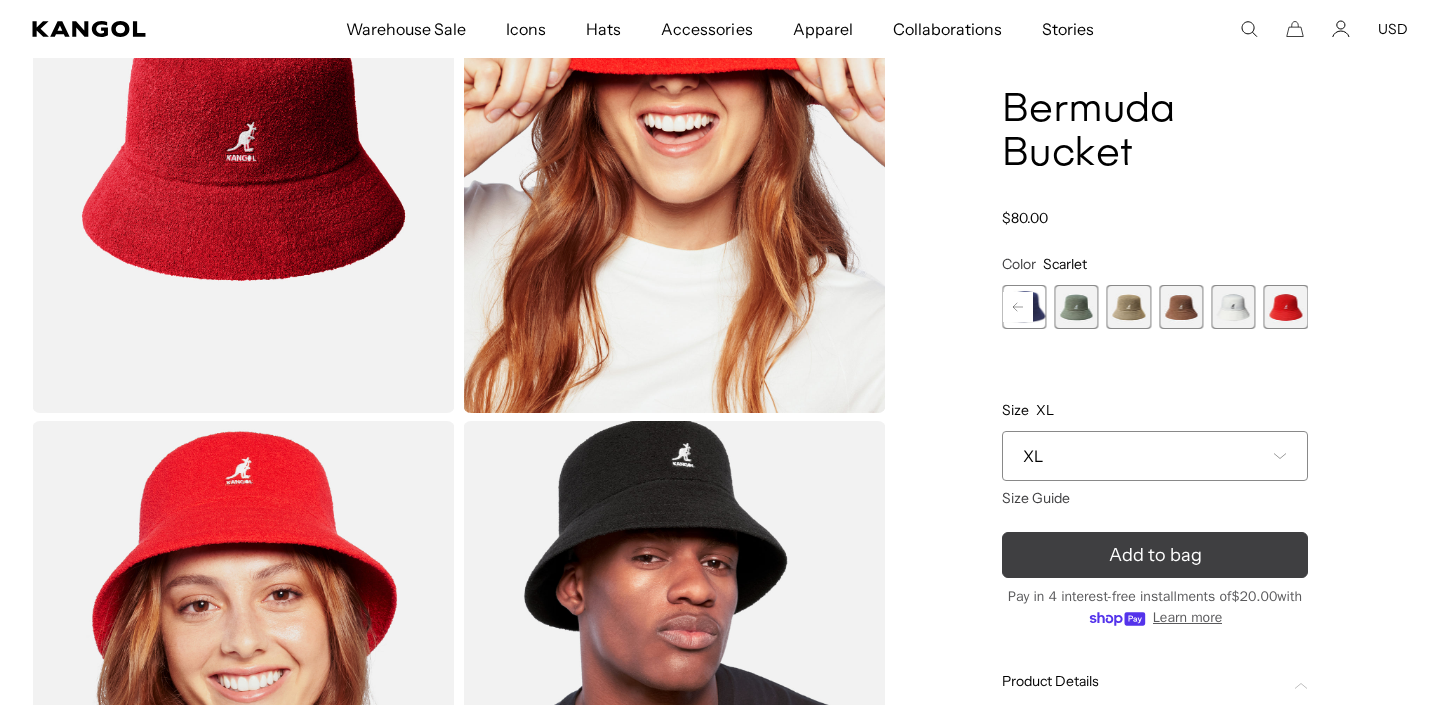click on "Add to bag" at bounding box center (1155, 555) 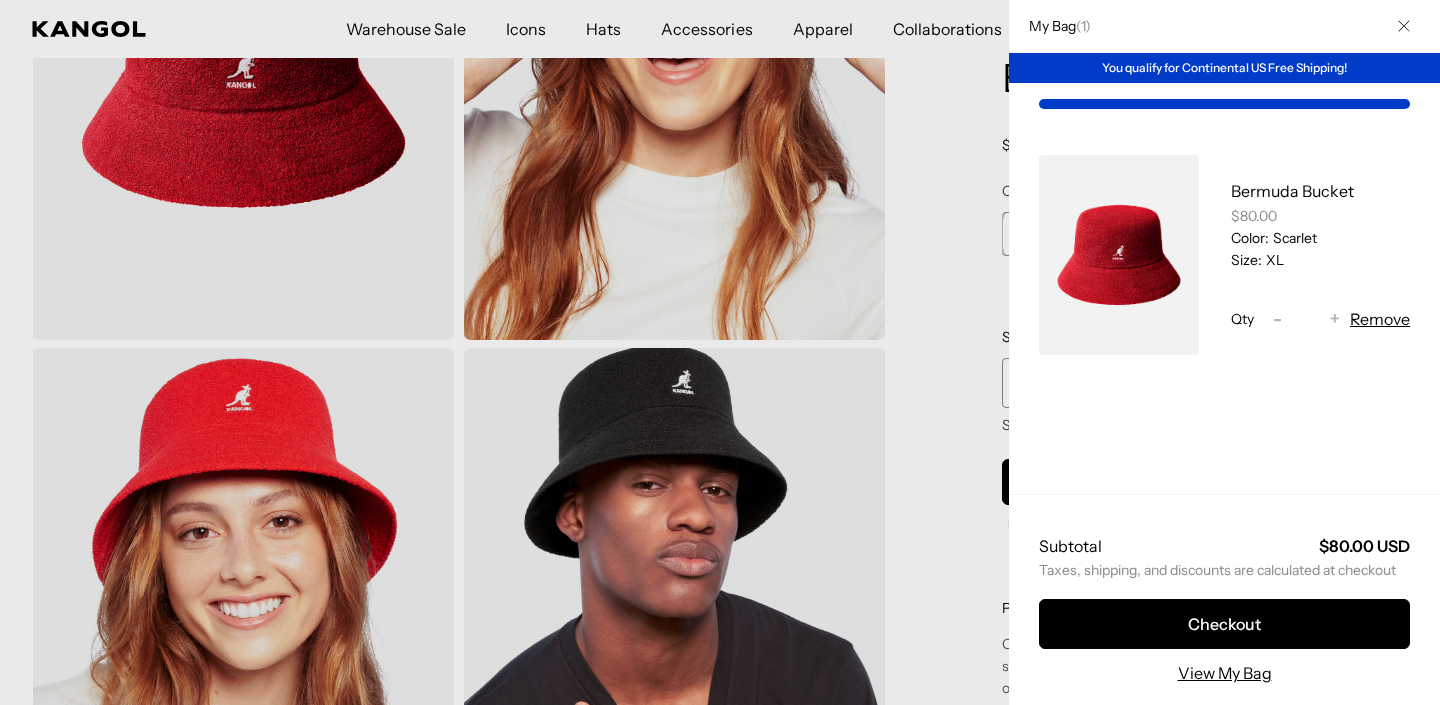 scroll, scrollTop: 535, scrollLeft: 0, axis: vertical 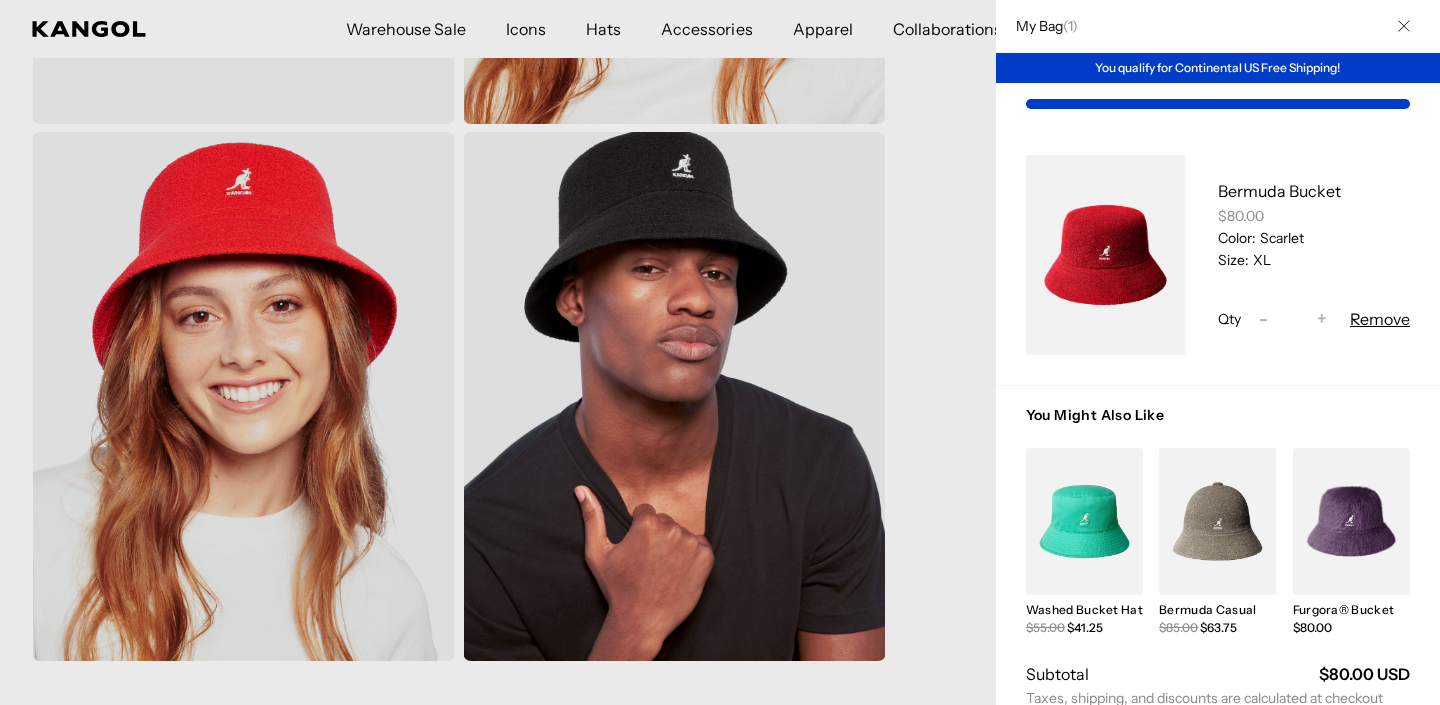 click at bounding box center [720, 352] 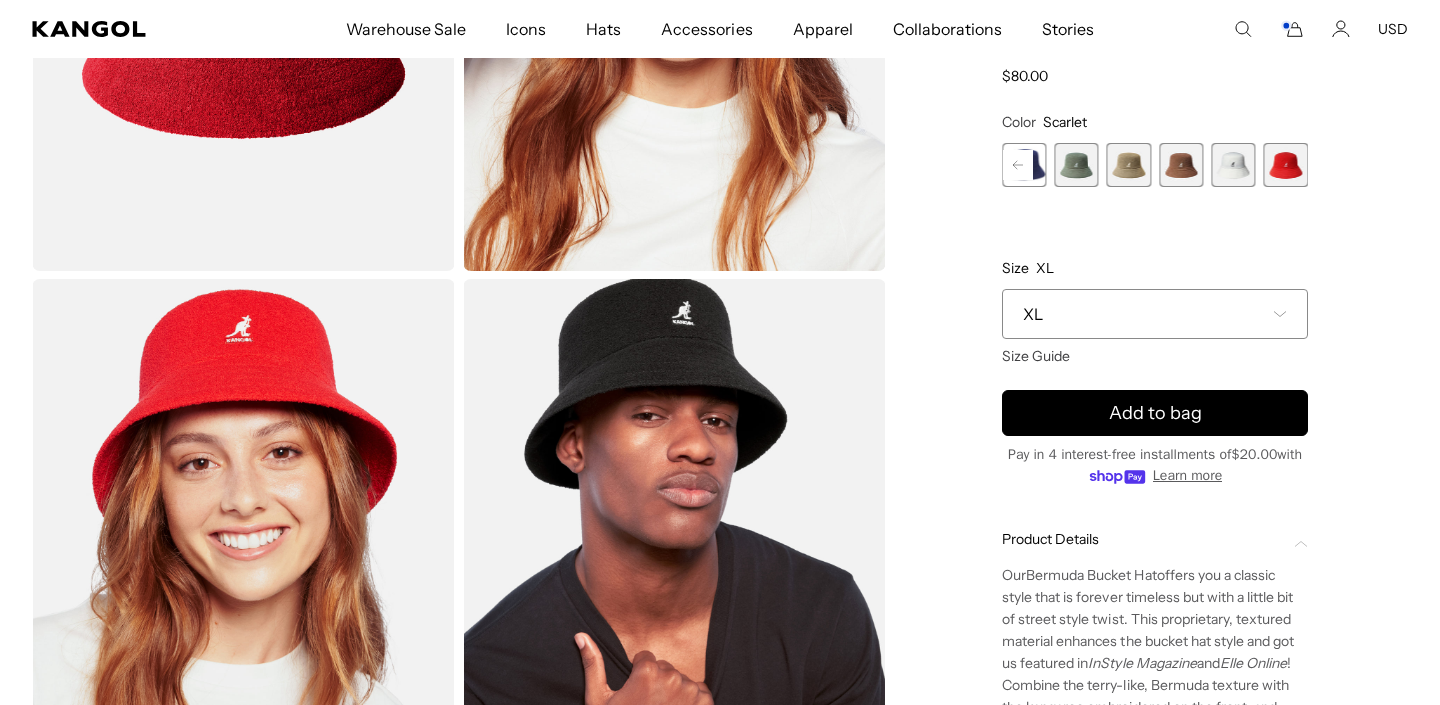 scroll, scrollTop: 319, scrollLeft: 0, axis: vertical 